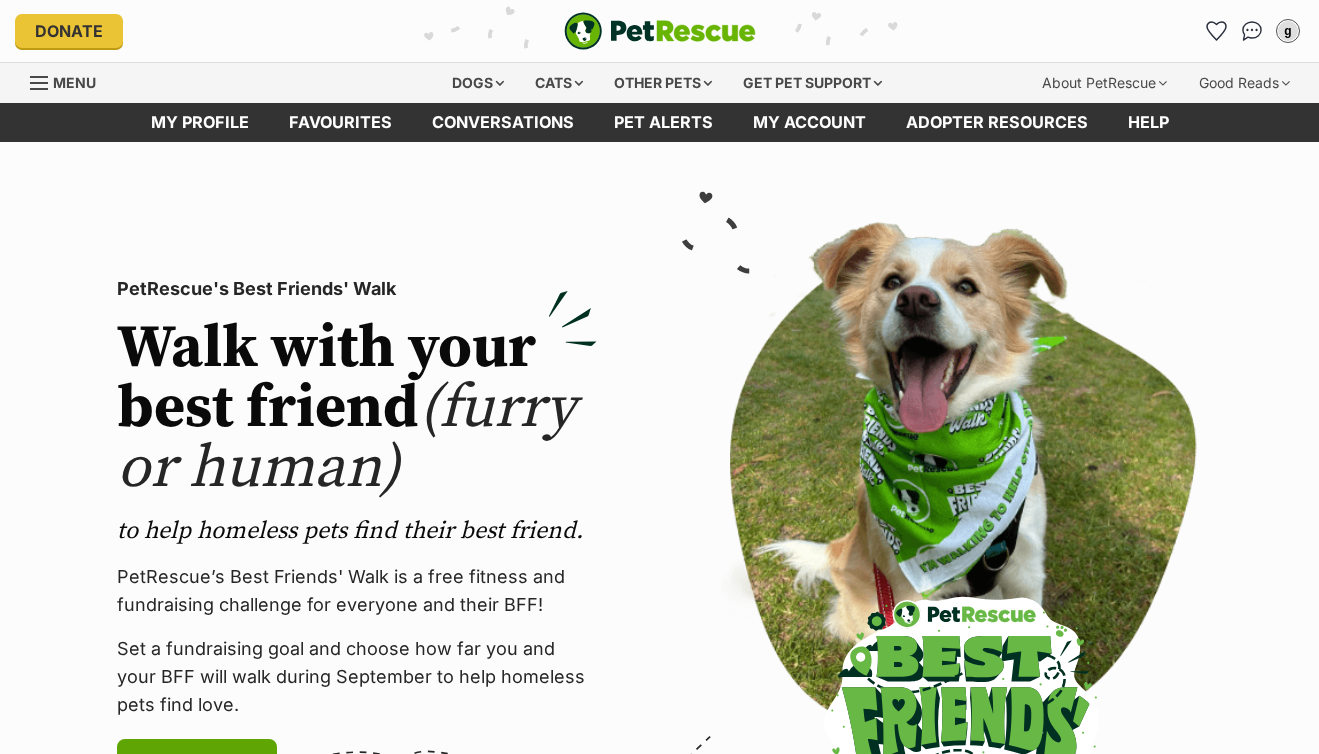 scroll, scrollTop: 0, scrollLeft: 0, axis: both 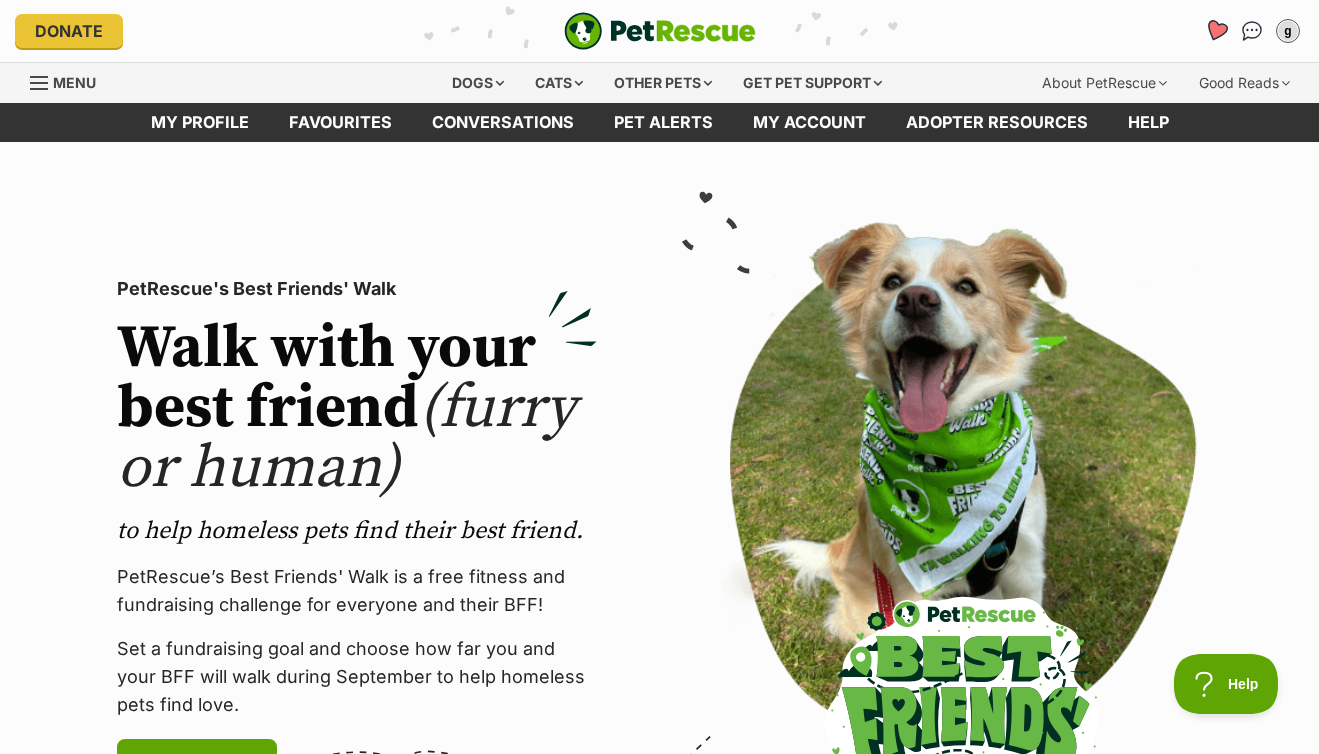click 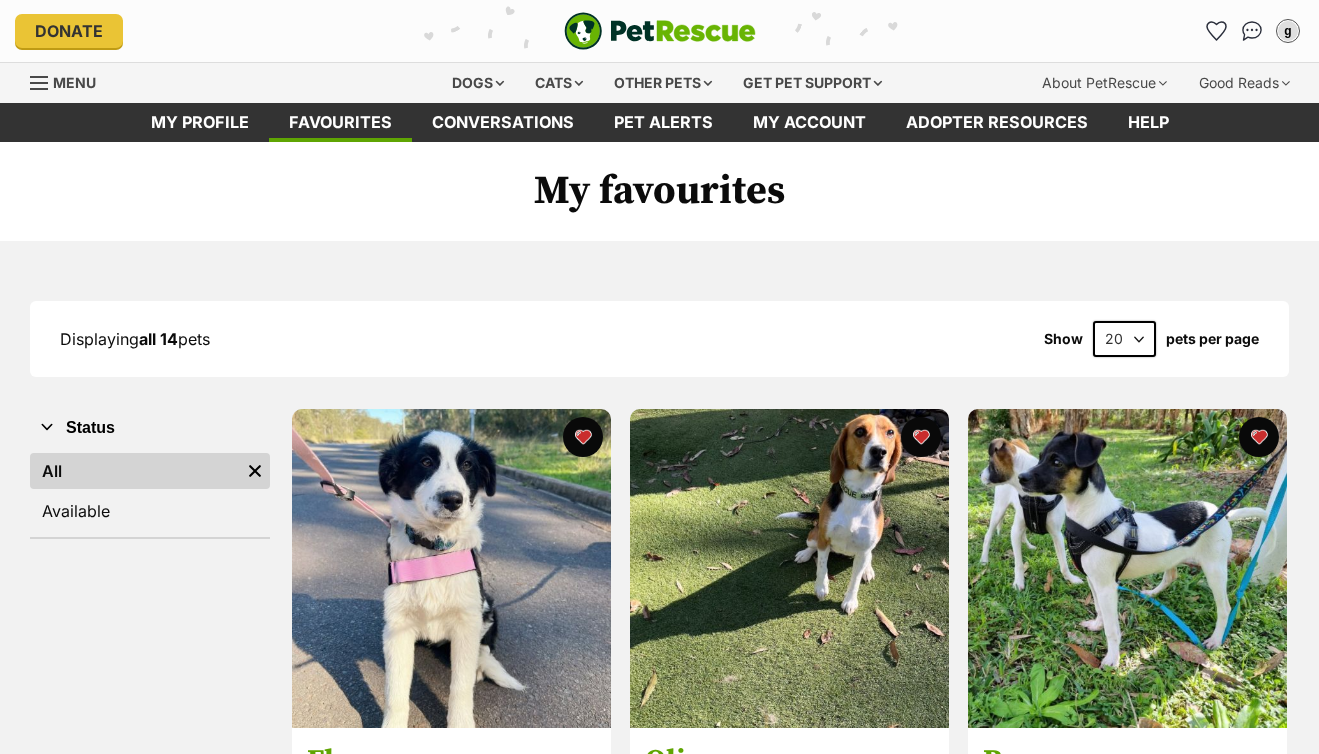 scroll, scrollTop: 0, scrollLeft: 0, axis: both 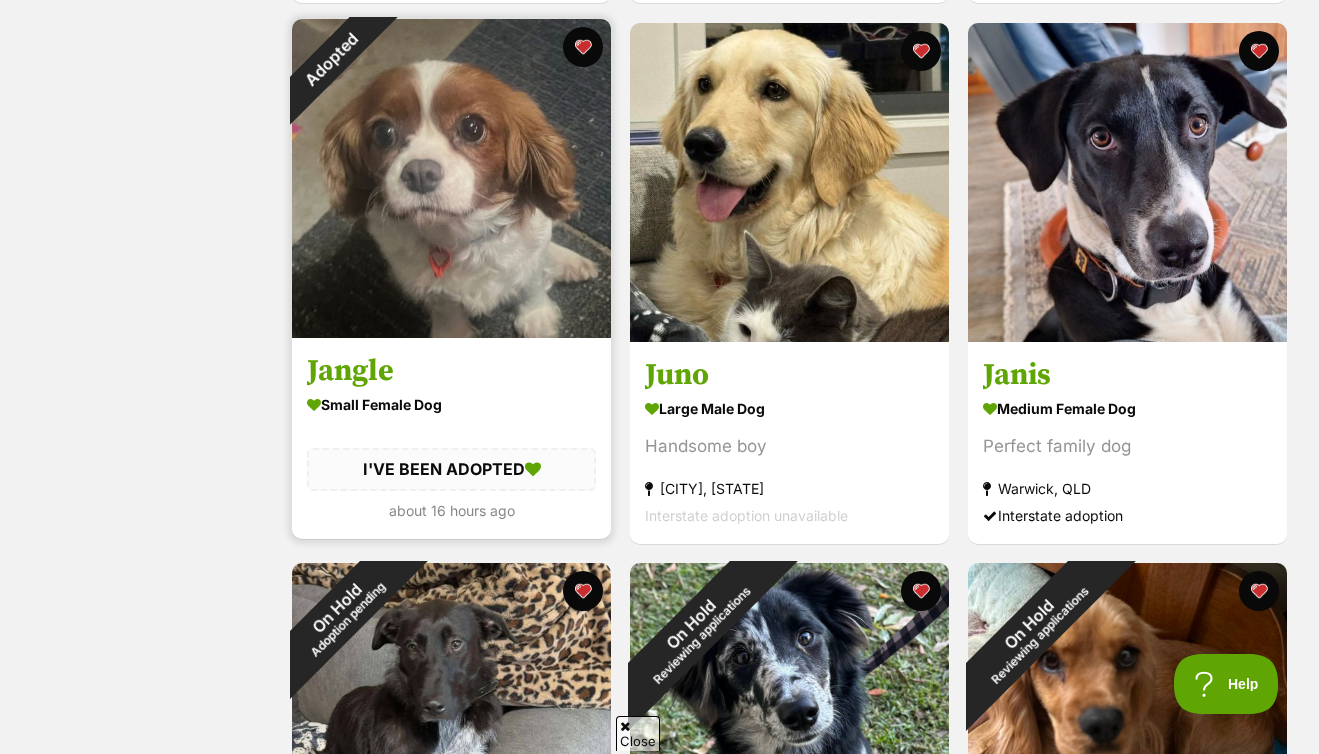 click at bounding box center (451, 178) 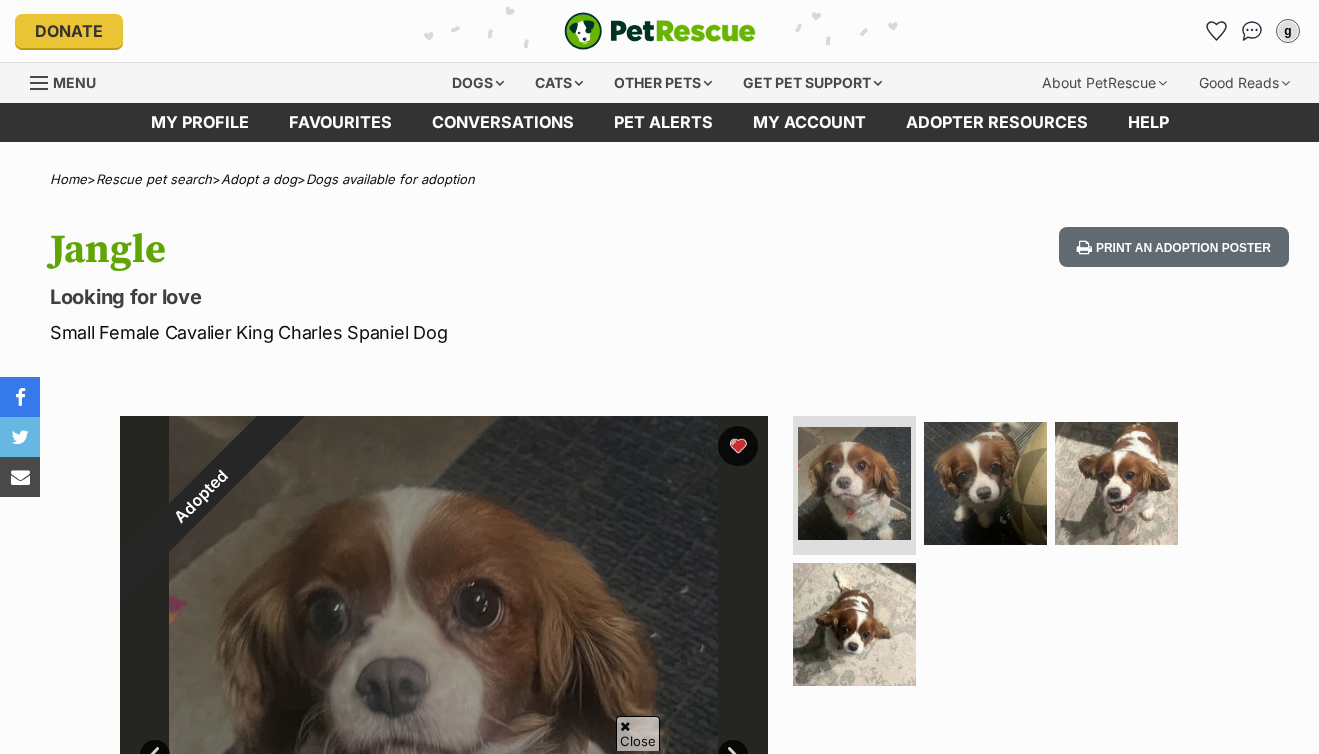scroll, scrollTop: 347, scrollLeft: 0, axis: vertical 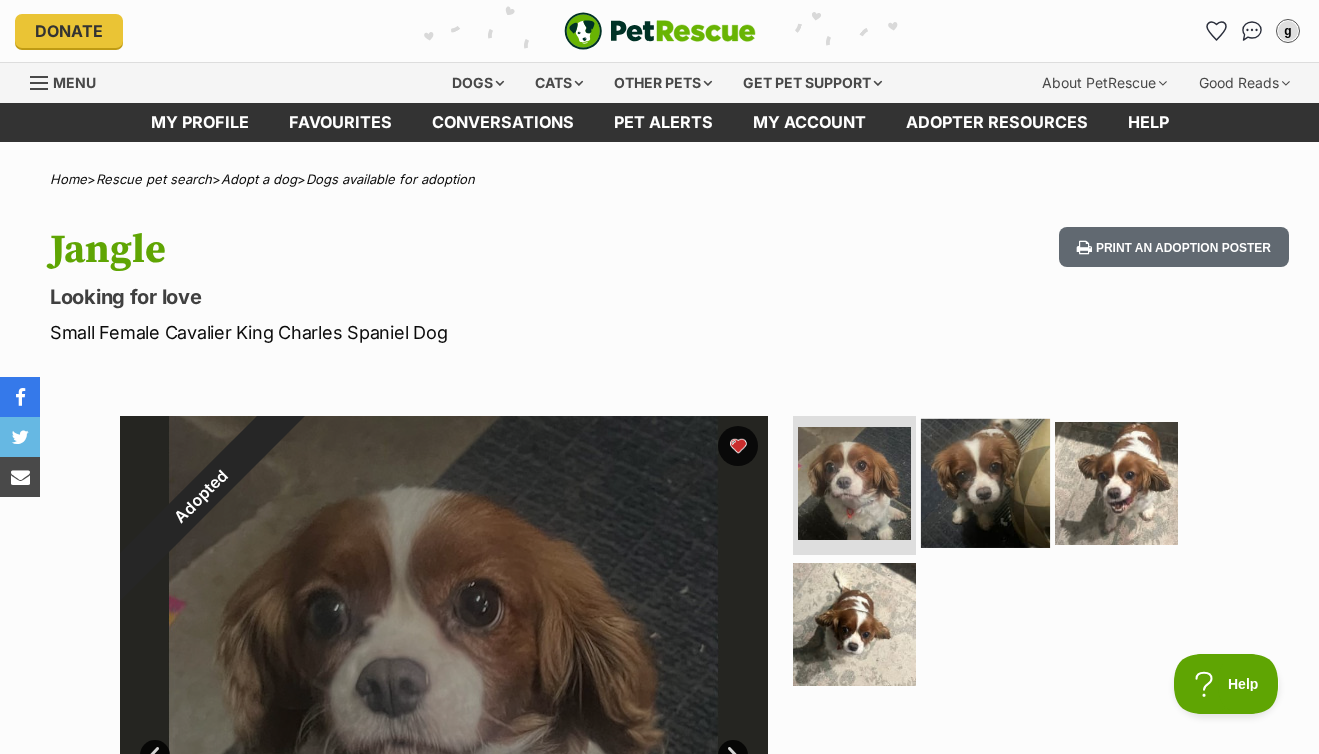 click at bounding box center [985, 482] 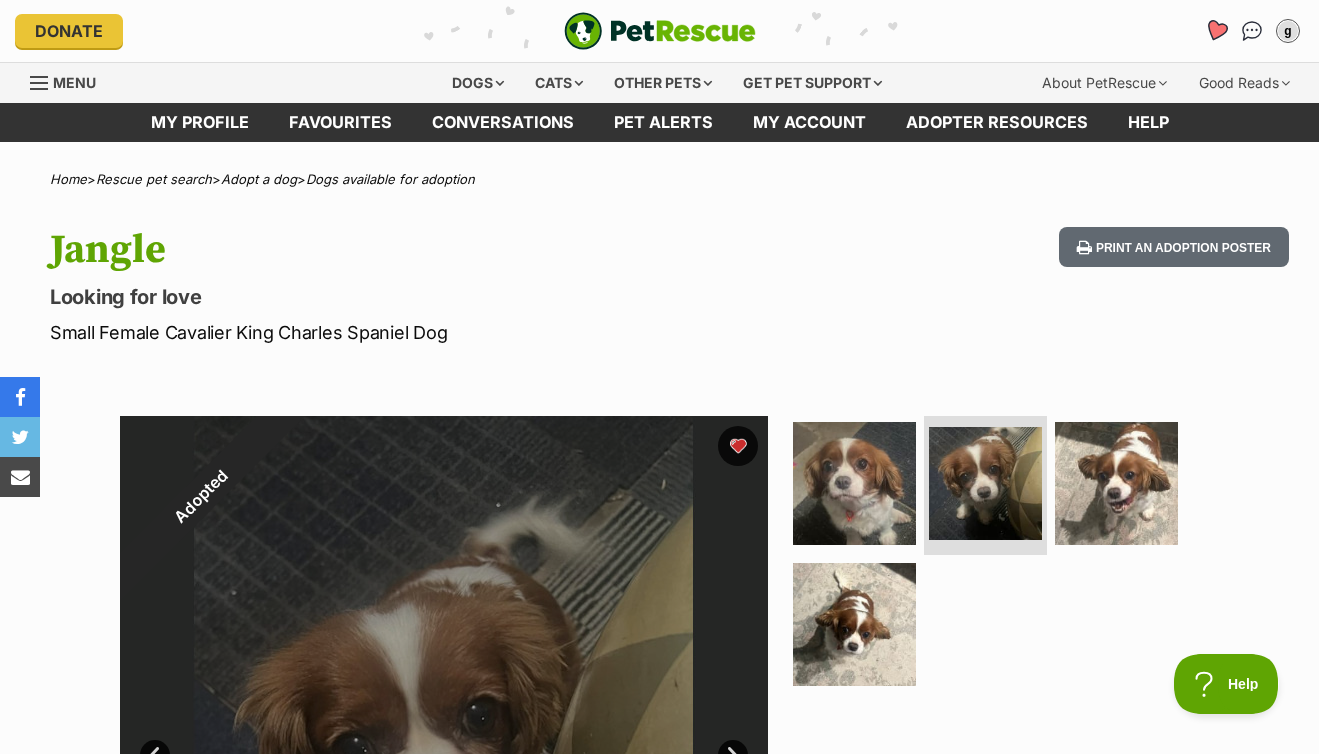 drag, startPoint x: 1218, startPoint y: 30, endPoint x: 1107, endPoint y: 130, distance: 149.40215 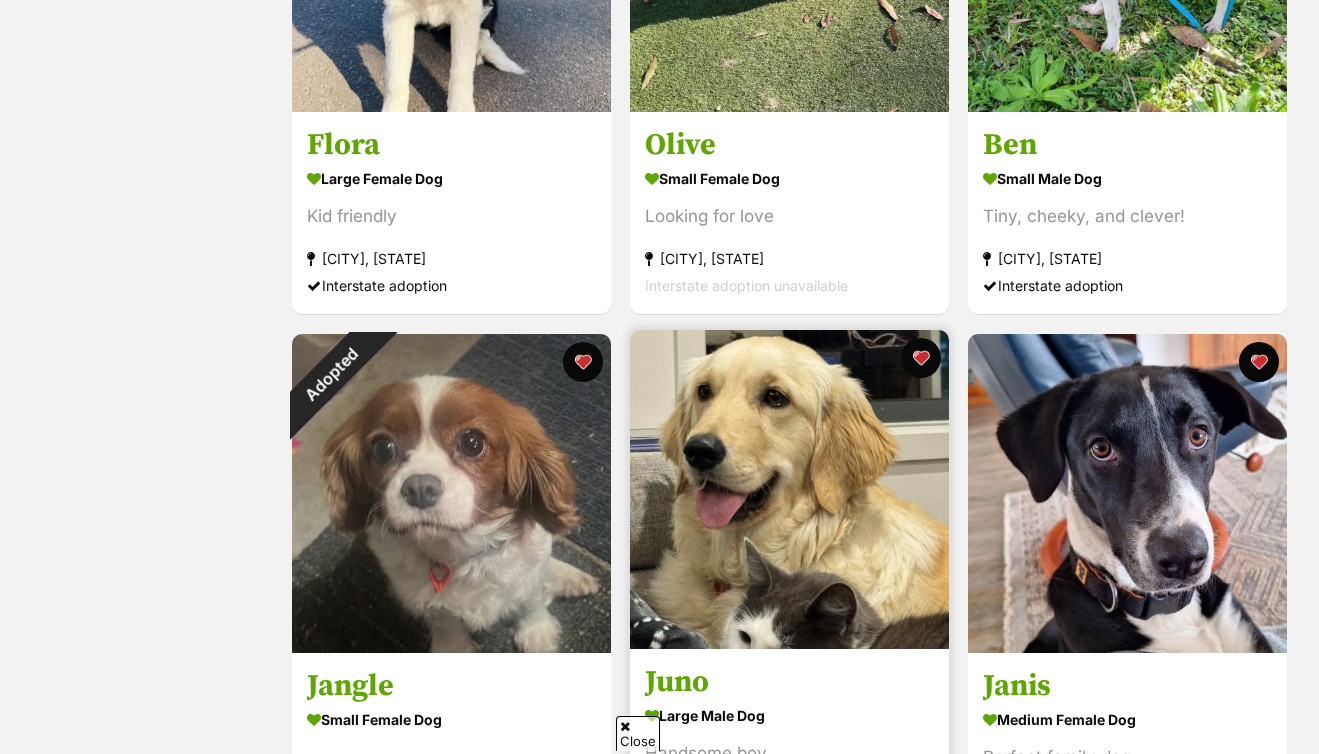 scroll, scrollTop: 616, scrollLeft: 0, axis: vertical 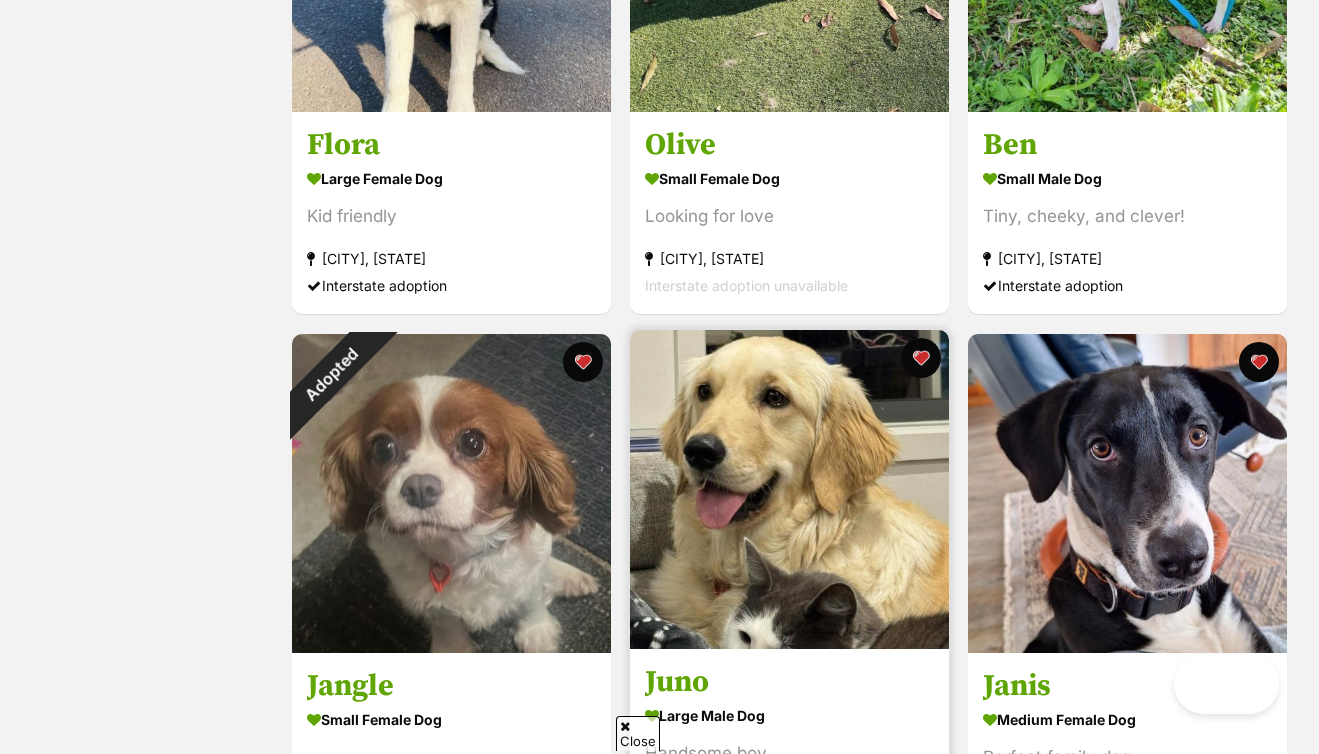 click at bounding box center [789, 489] 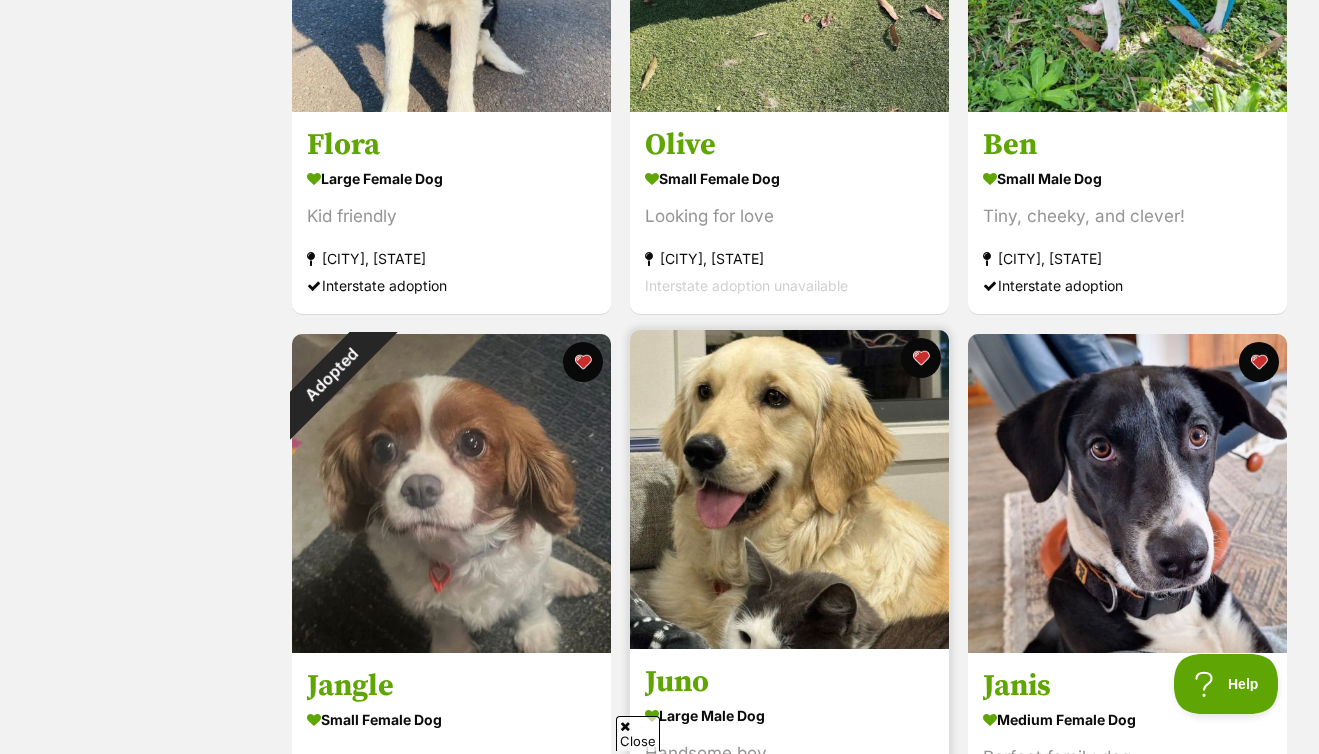 scroll, scrollTop: 0, scrollLeft: 0, axis: both 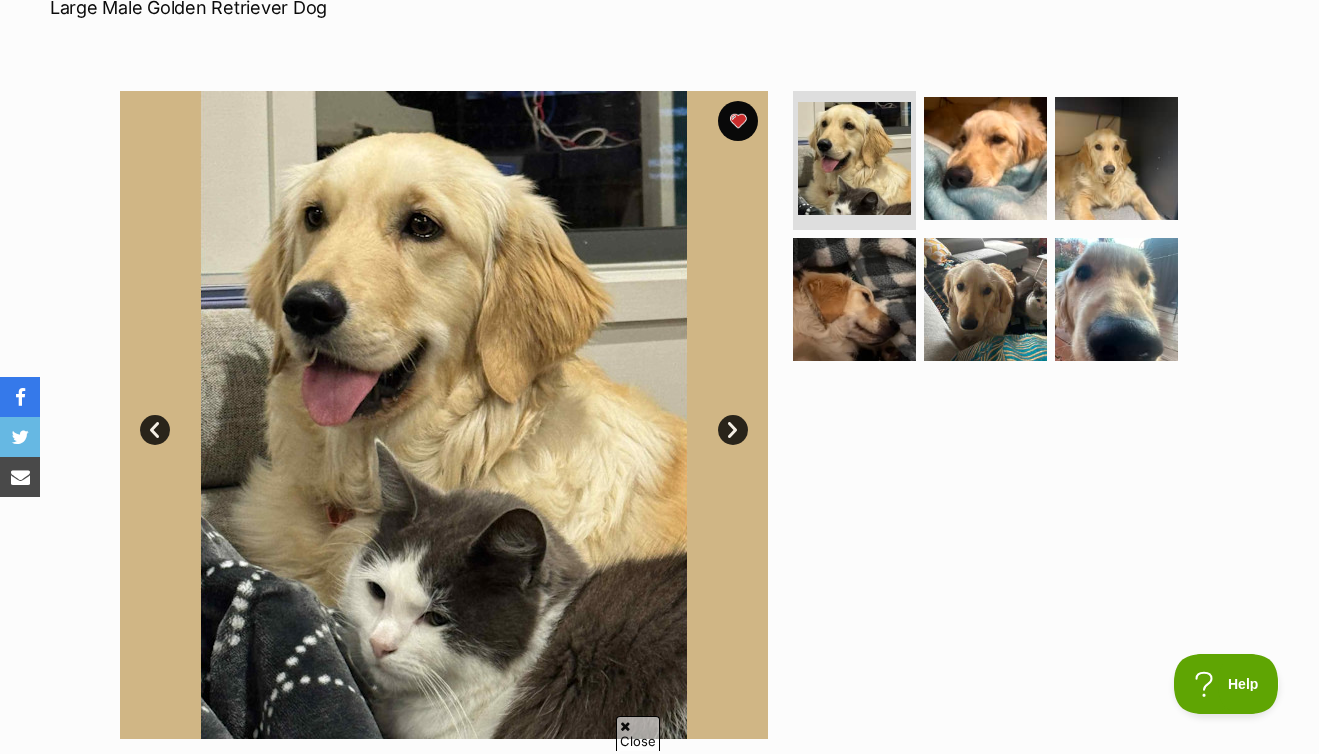 click on "Next" at bounding box center [733, 430] 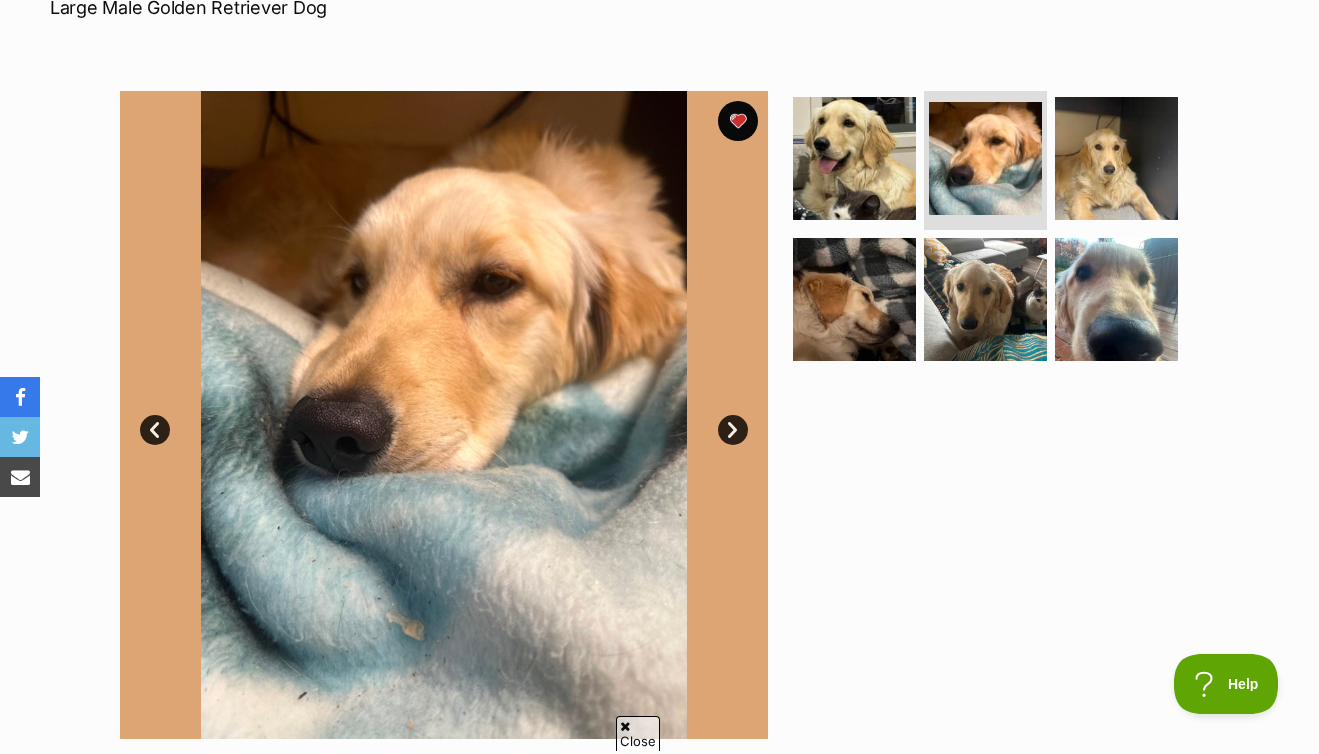 click on "Next" at bounding box center (733, 430) 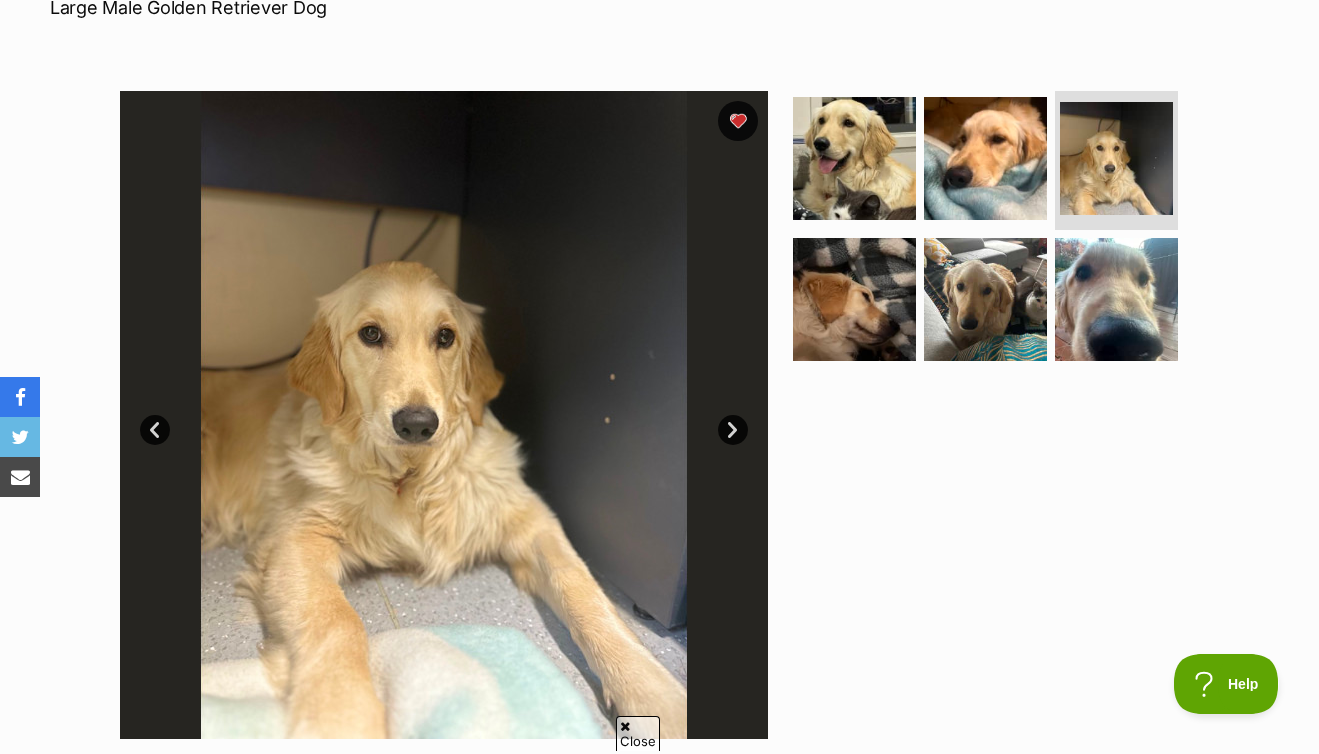 click on "Next" at bounding box center [733, 430] 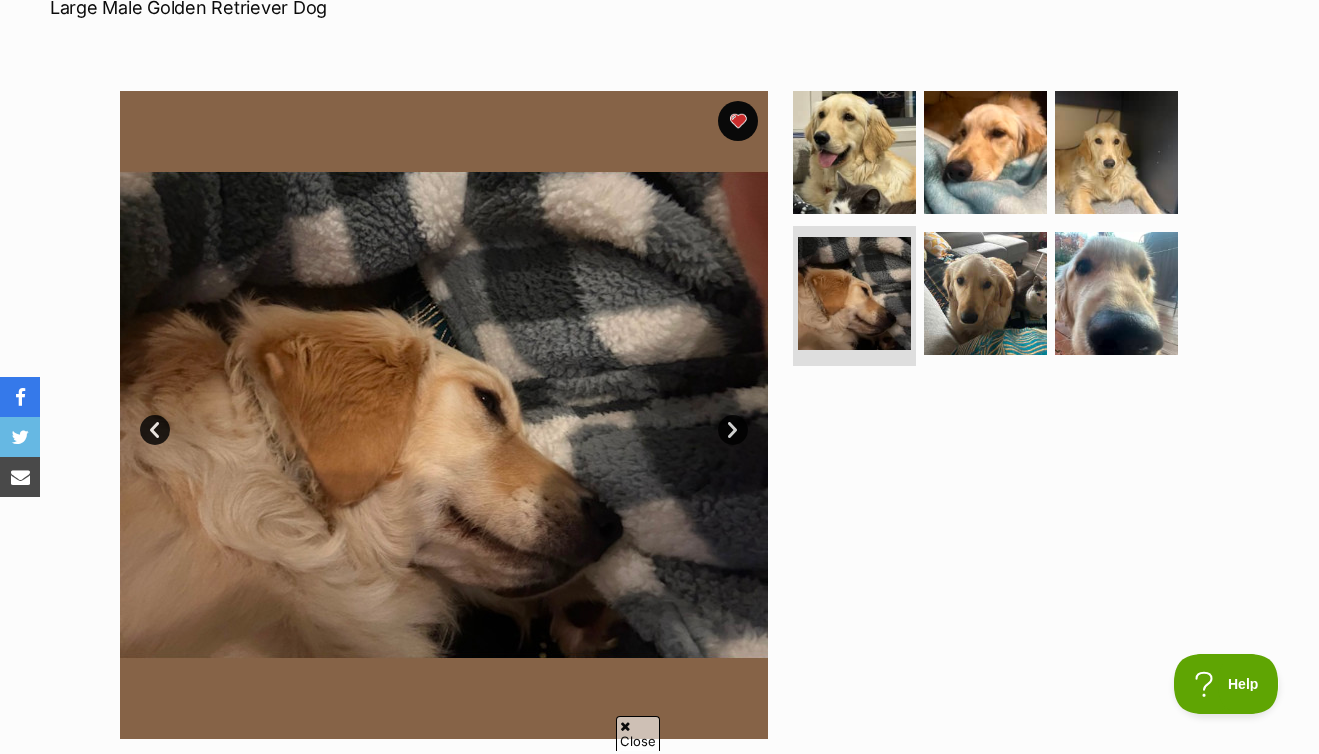 click on "Next" at bounding box center [733, 430] 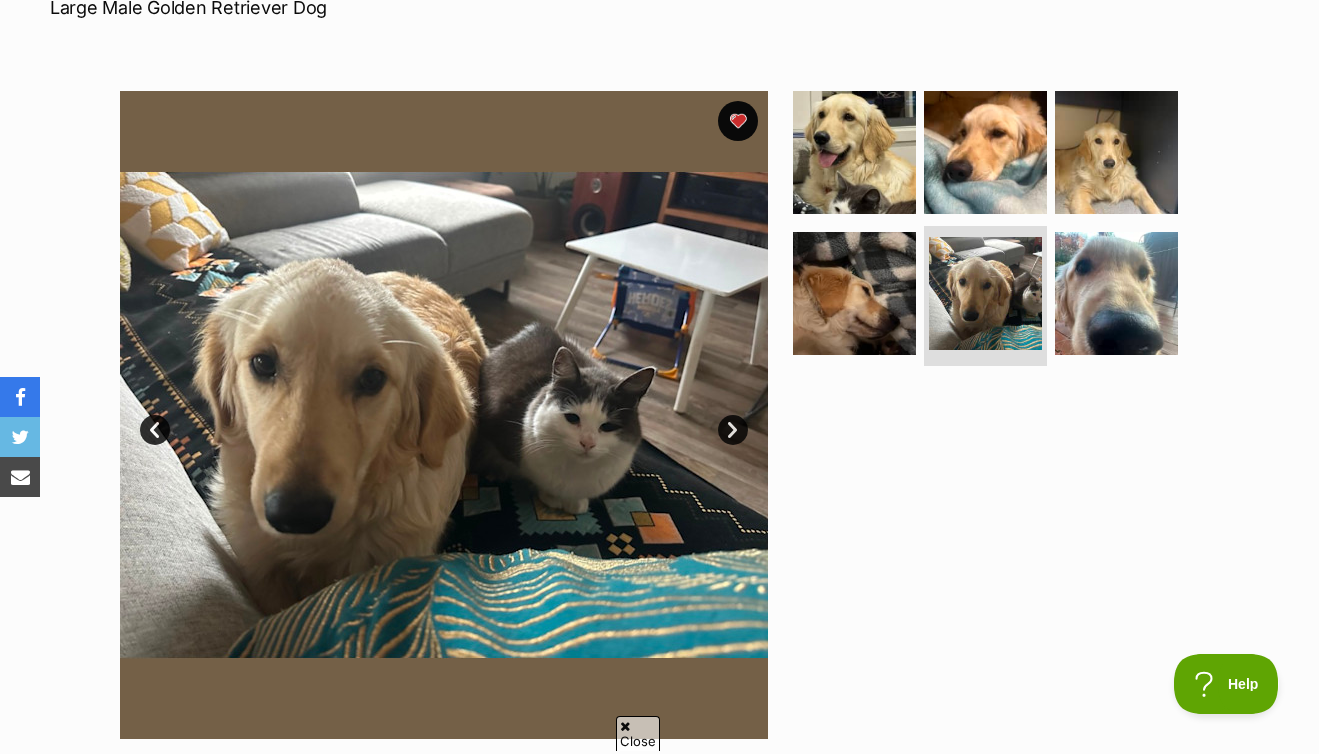 click on "Next" at bounding box center [733, 430] 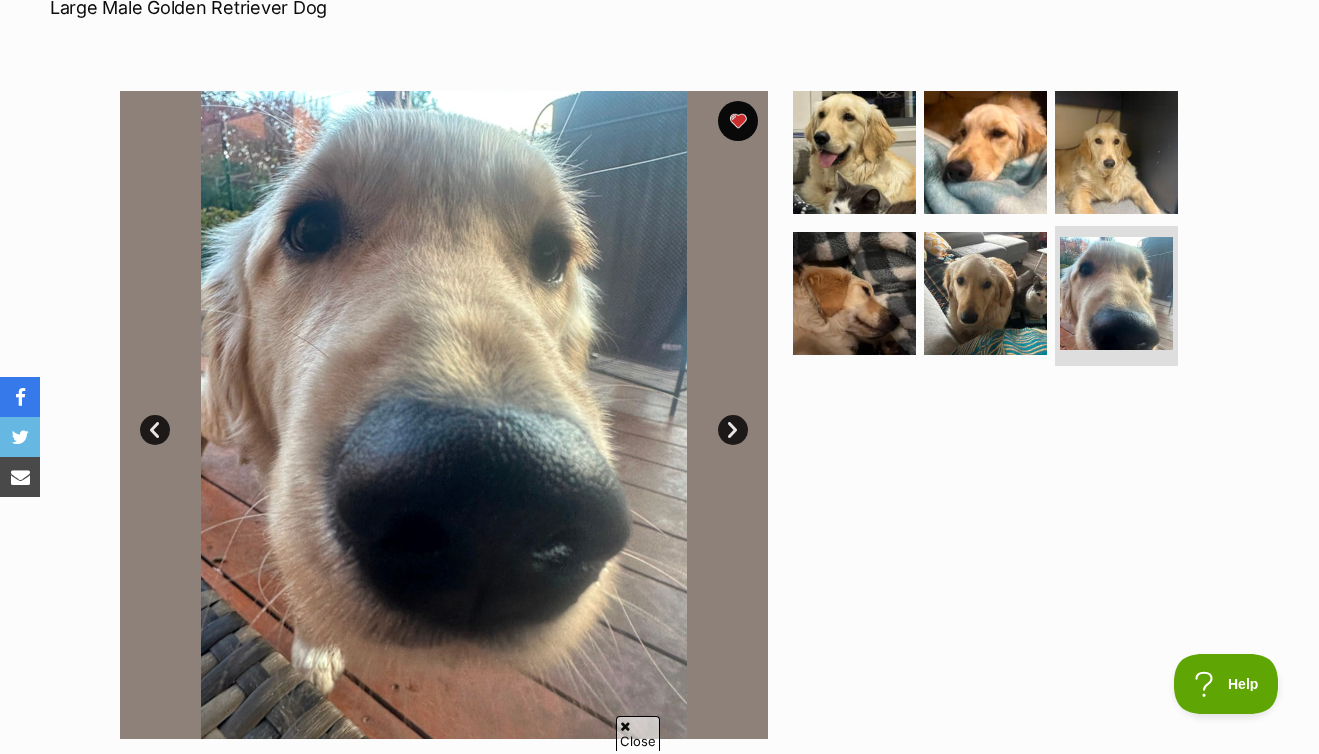 click on "Next" at bounding box center [733, 430] 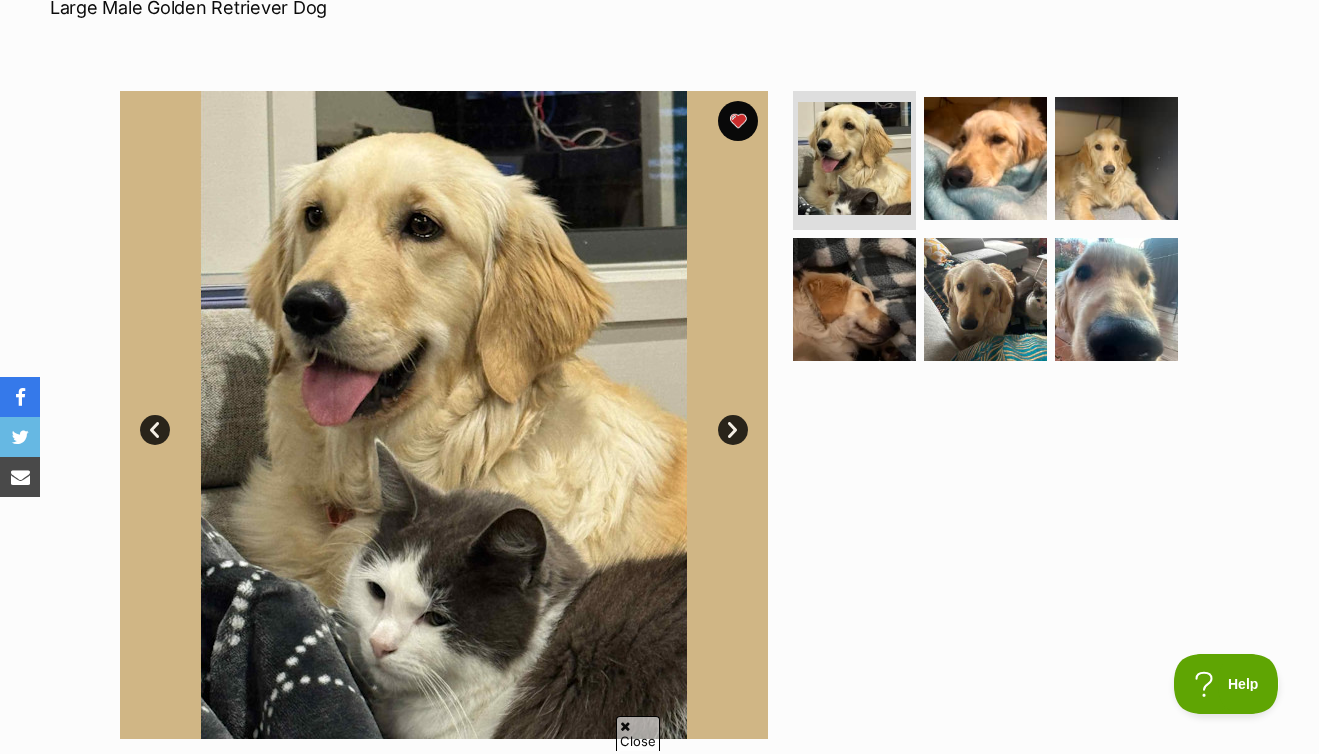click on "Next" at bounding box center [733, 430] 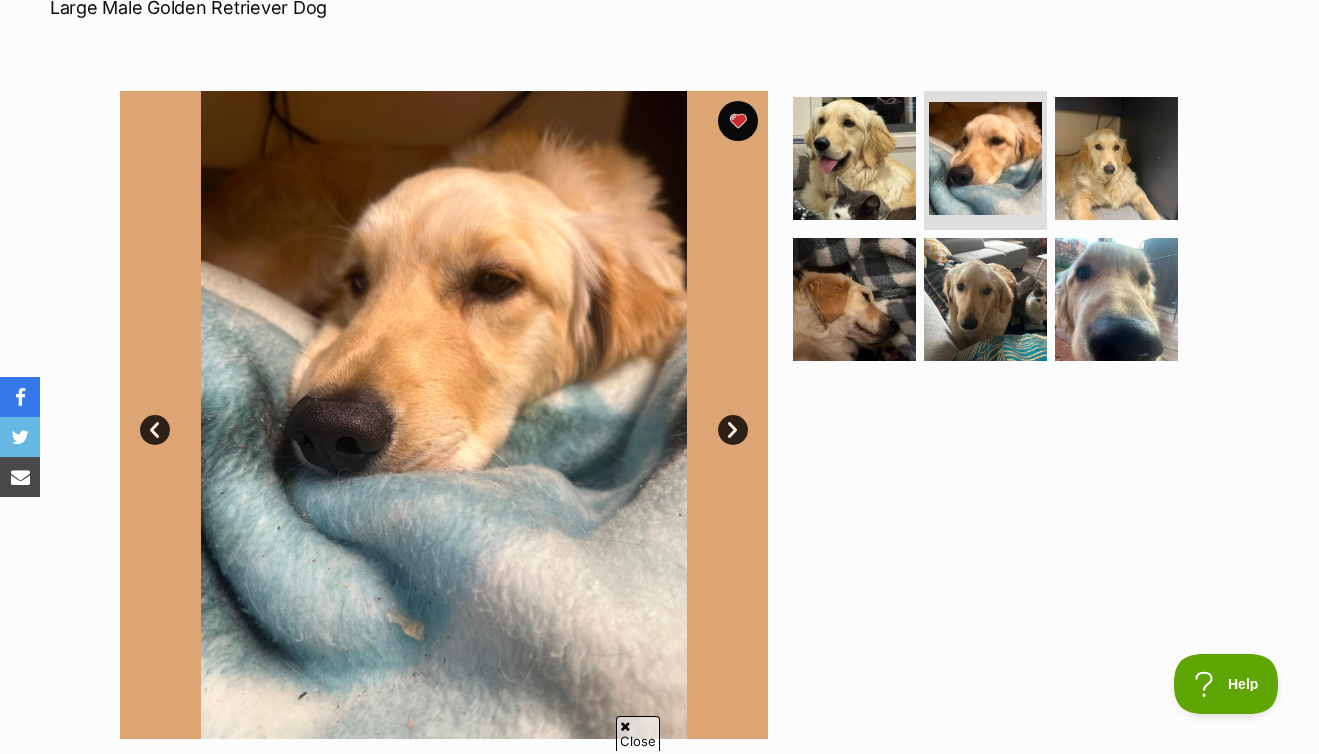 click on "Next" at bounding box center (733, 430) 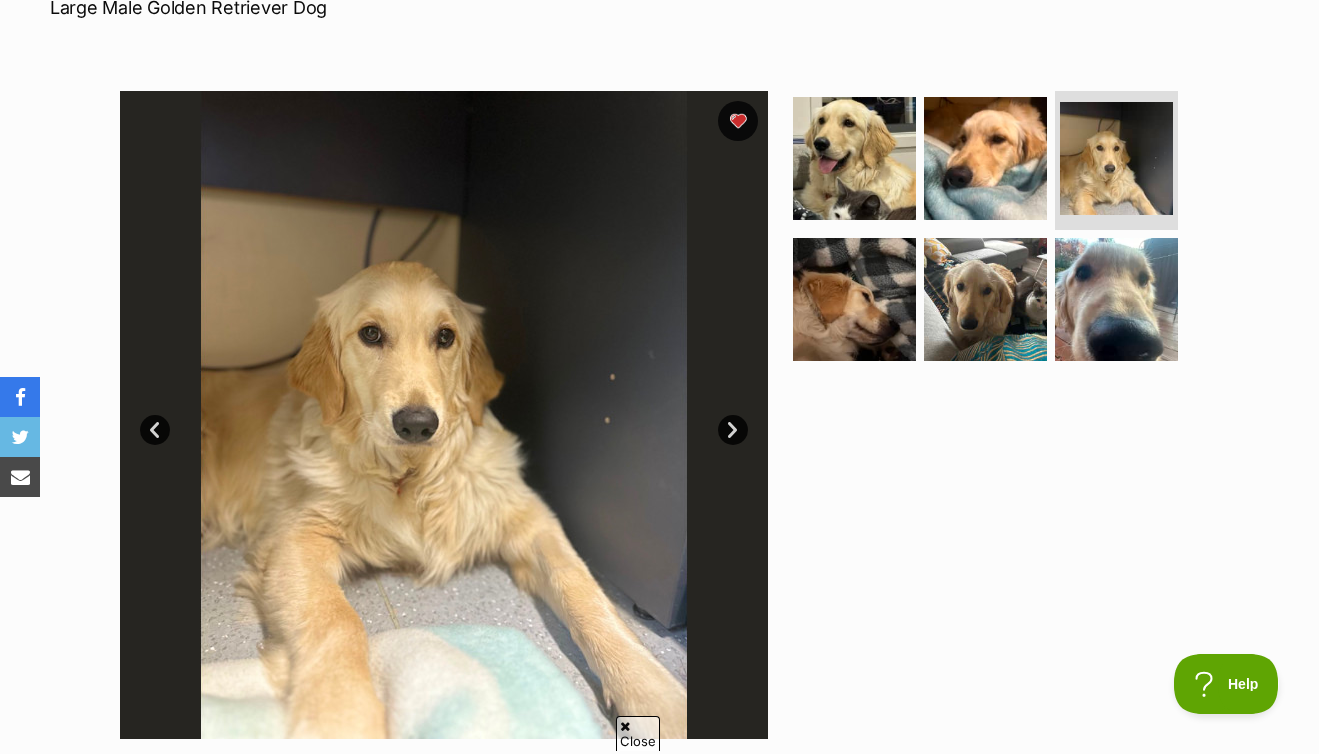 click on "Next" at bounding box center [733, 430] 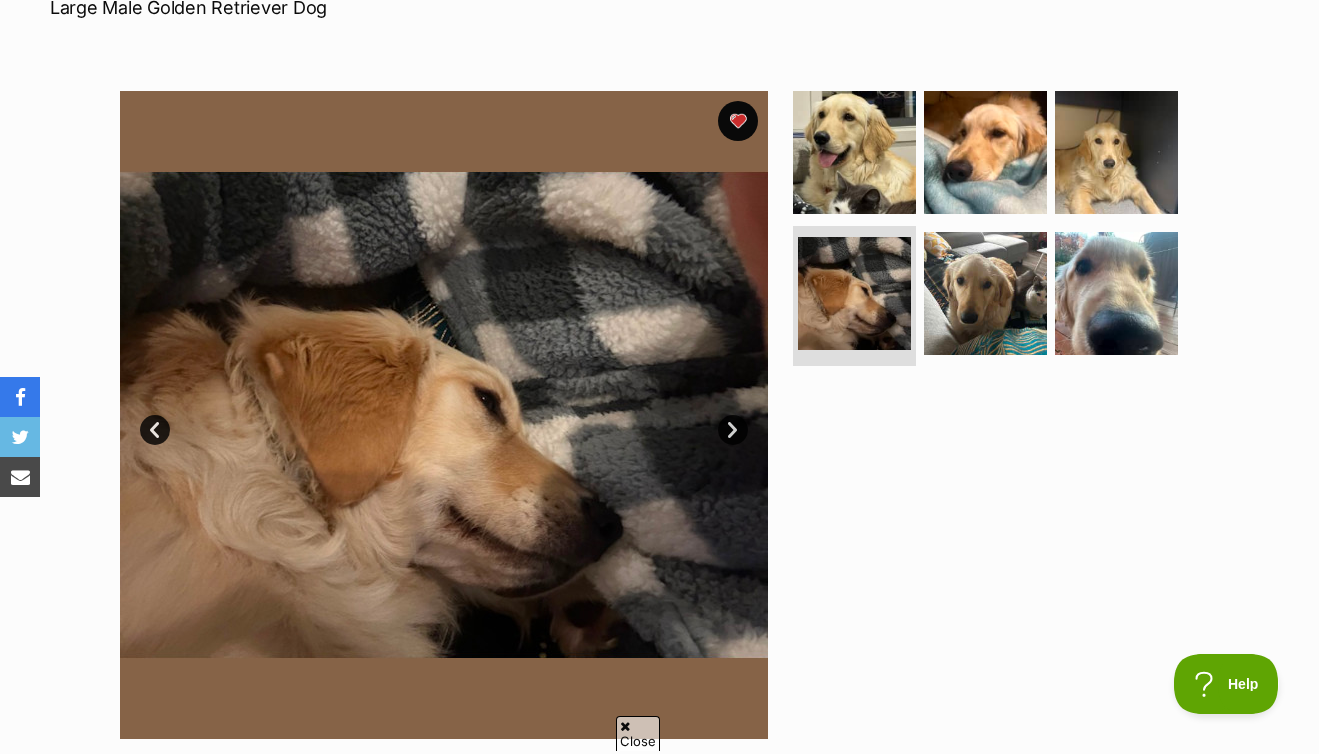 click on "Next" at bounding box center (733, 430) 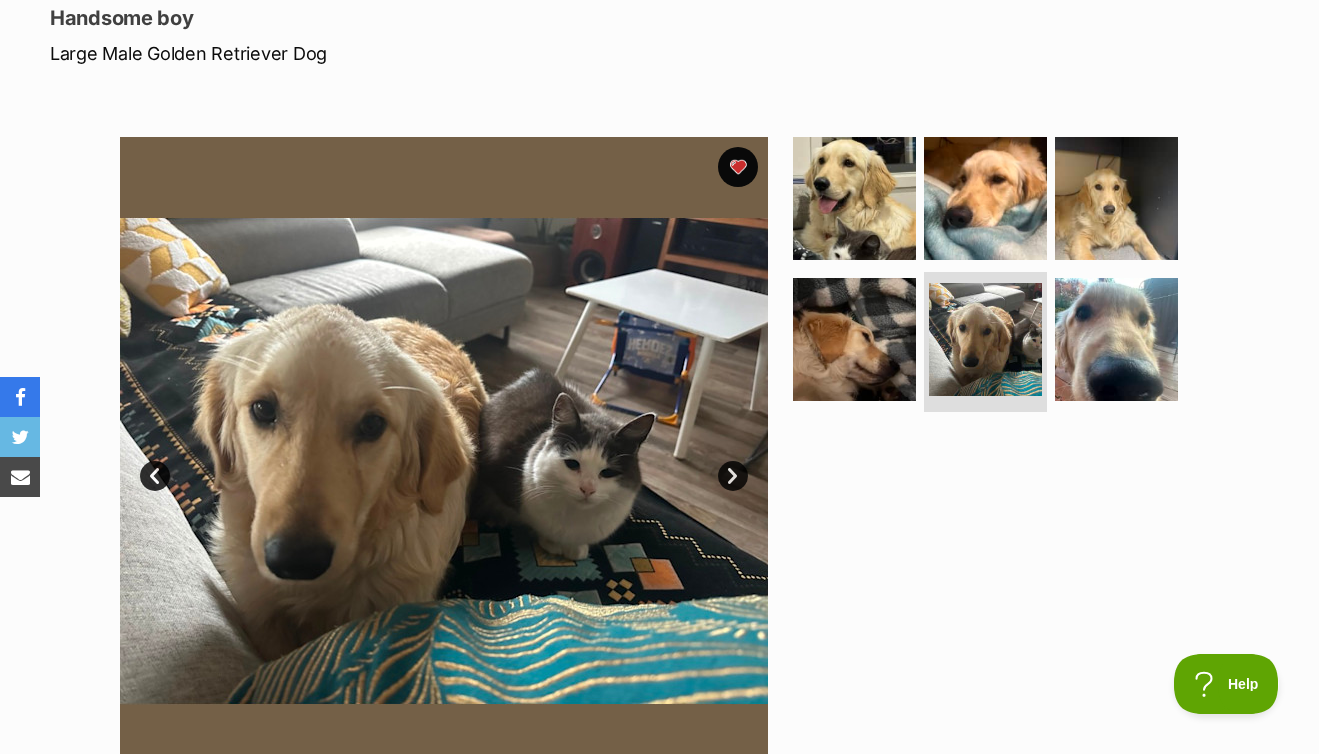 scroll, scrollTop: 0, scrollLeft: 0, axis: both 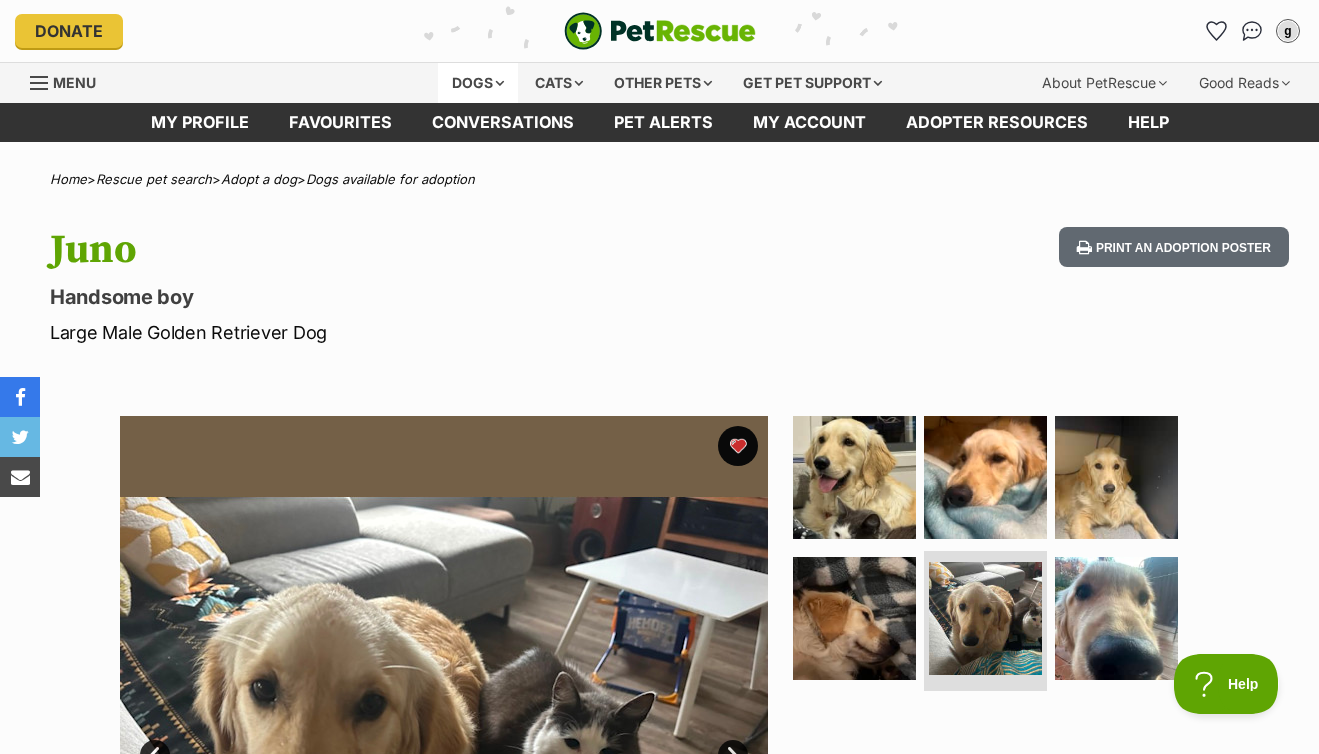 click on "Dogs" at bounding box center (478, 83) 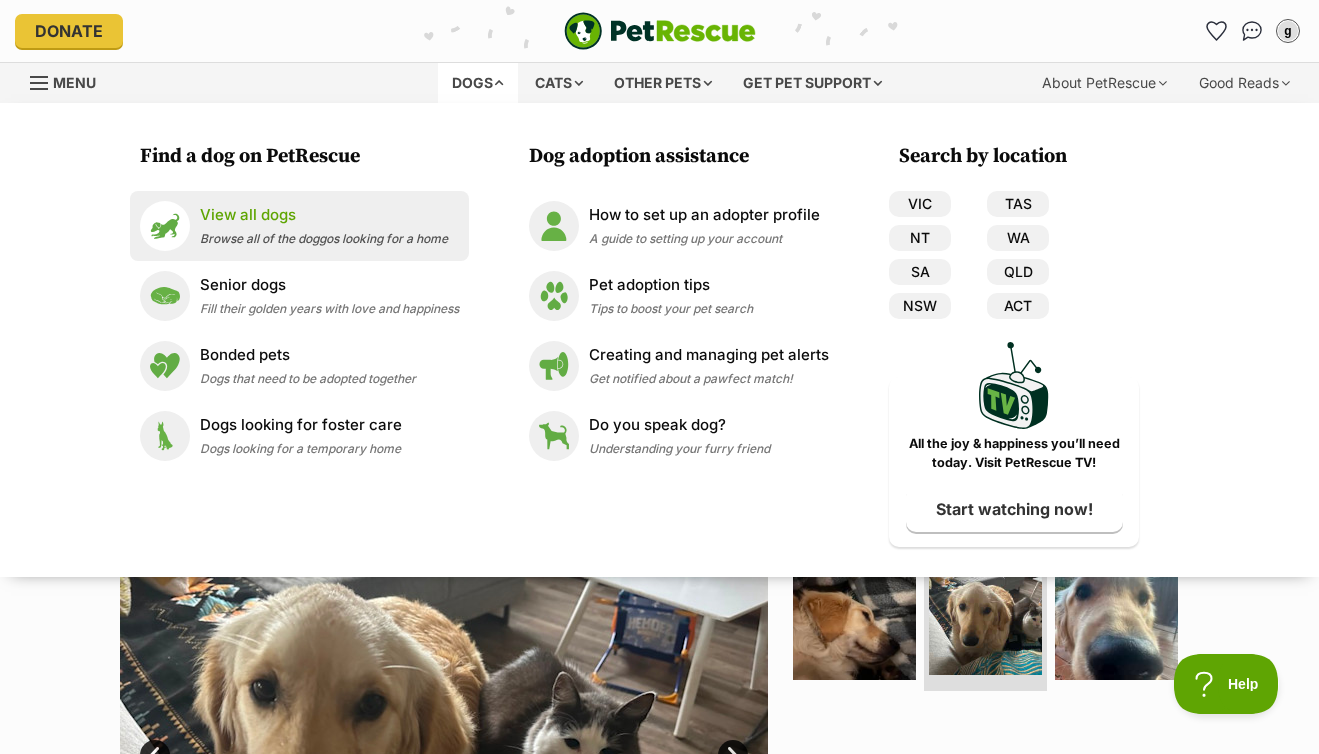 click on "View all dogs" at bounding box center (324, 215) 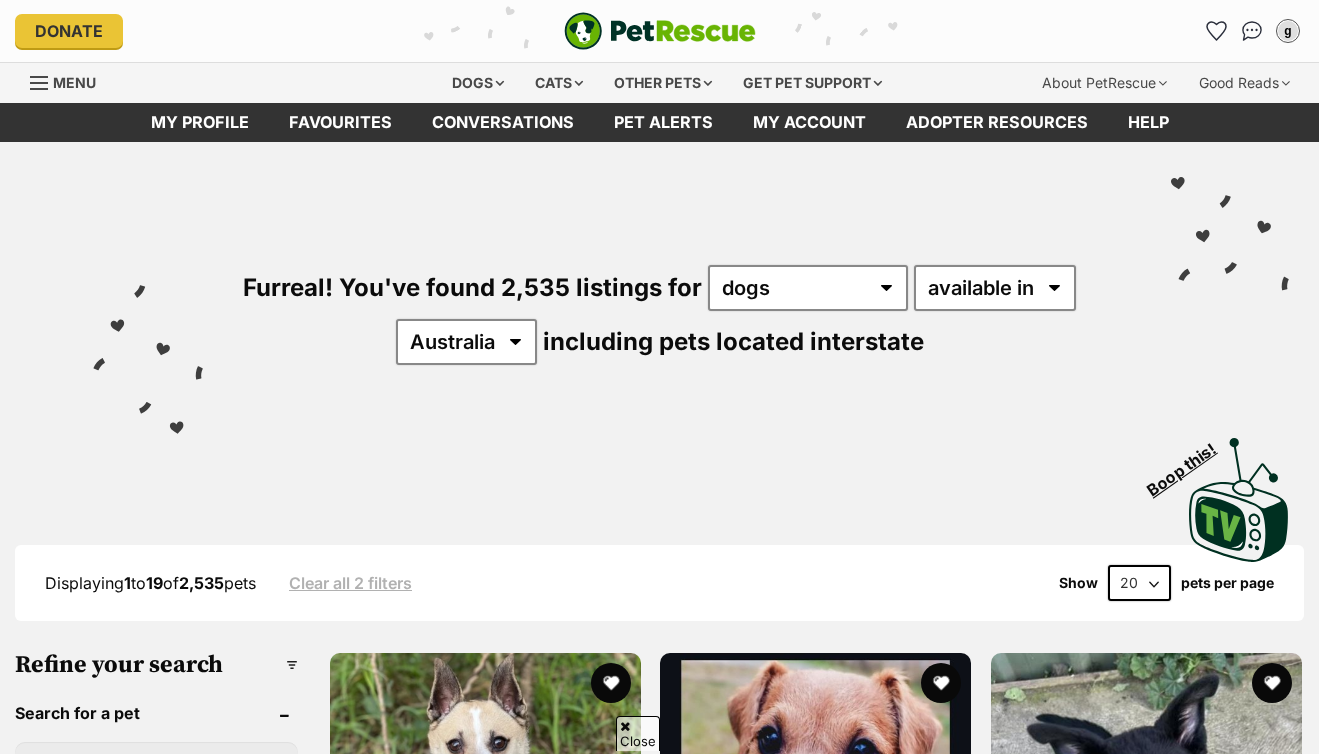 scroll, scrollTop: 643, scrollLeft: 0, axis: vertical 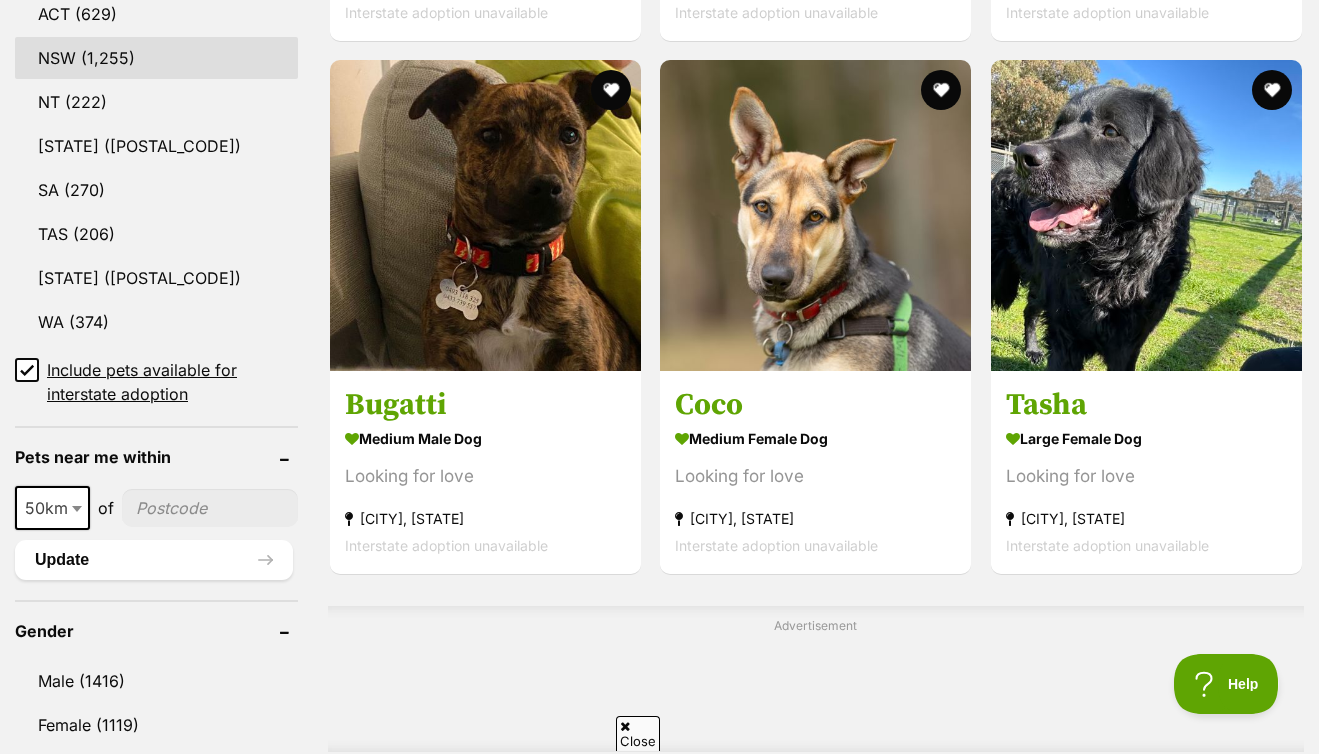 click on "NSW (1,255)" at bounding box center (156, 58) 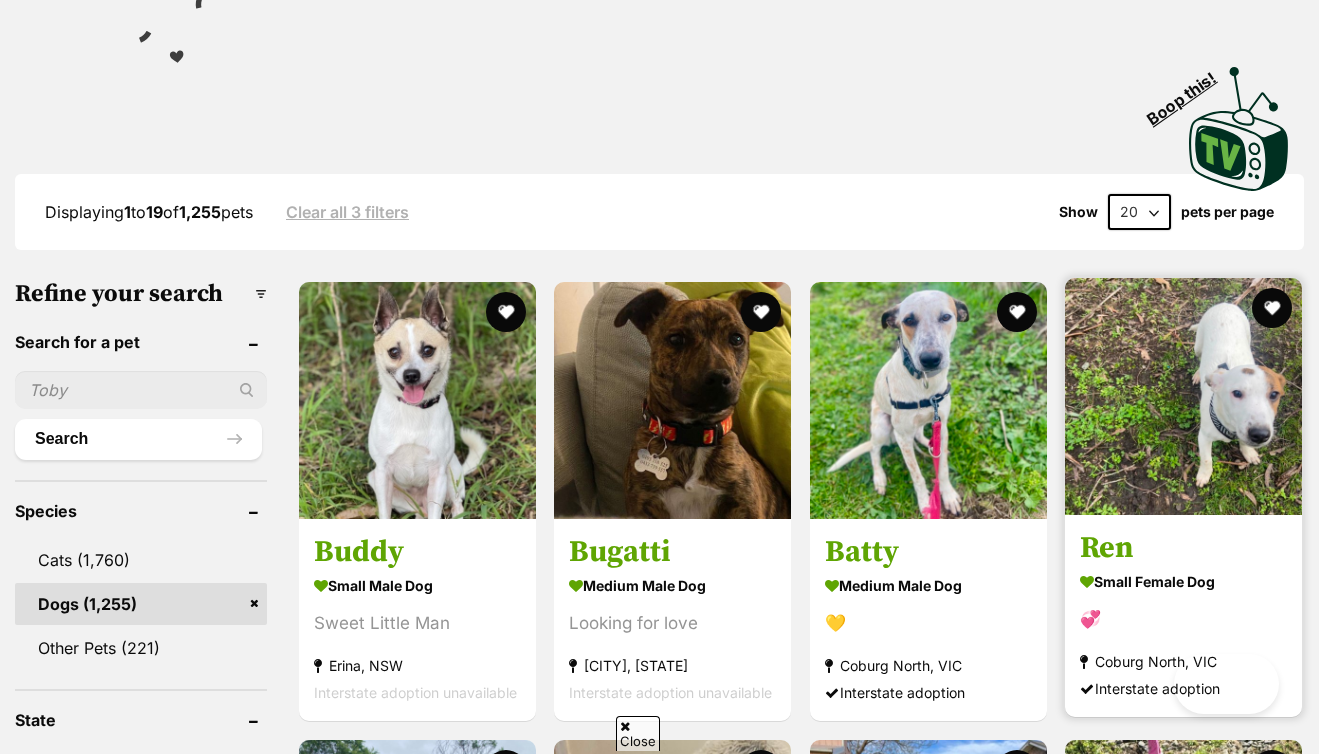 scroll, scrollTop: 0, scrollLeft: 0, axis: both 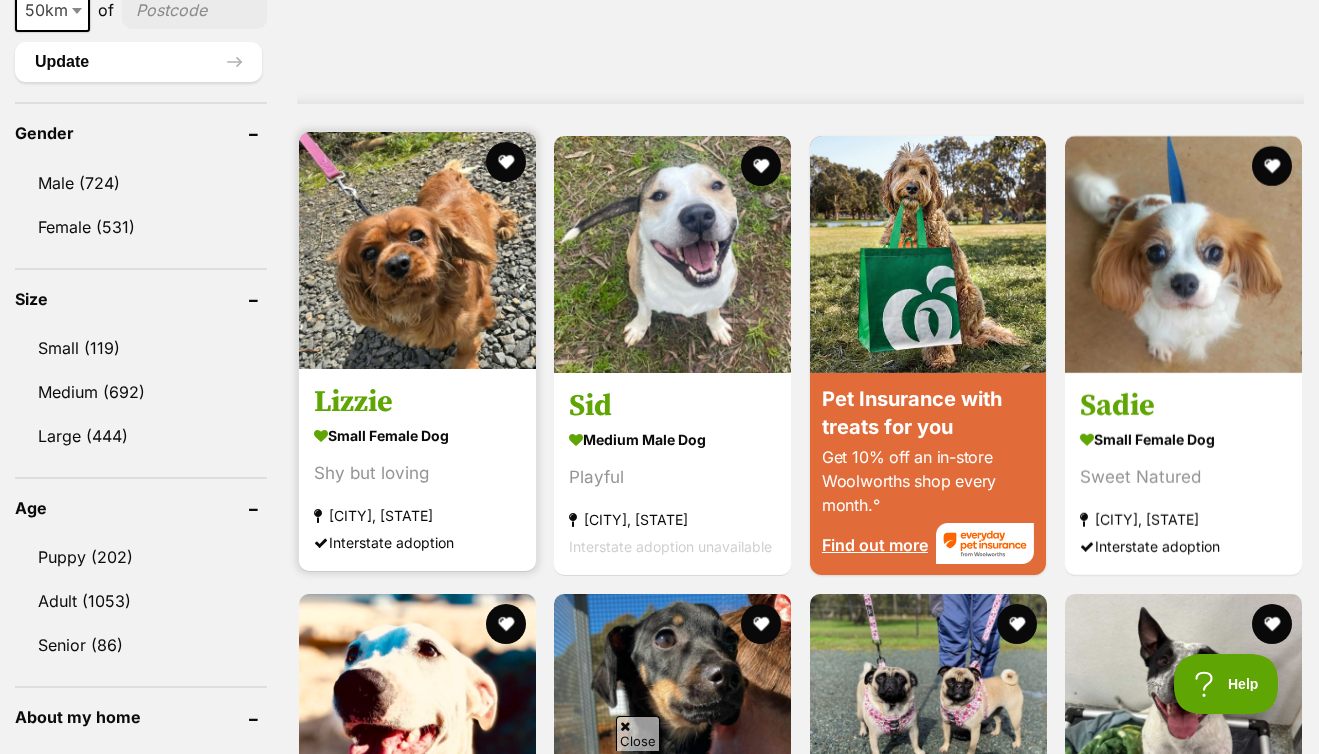 click at bounding box center [417, 250] 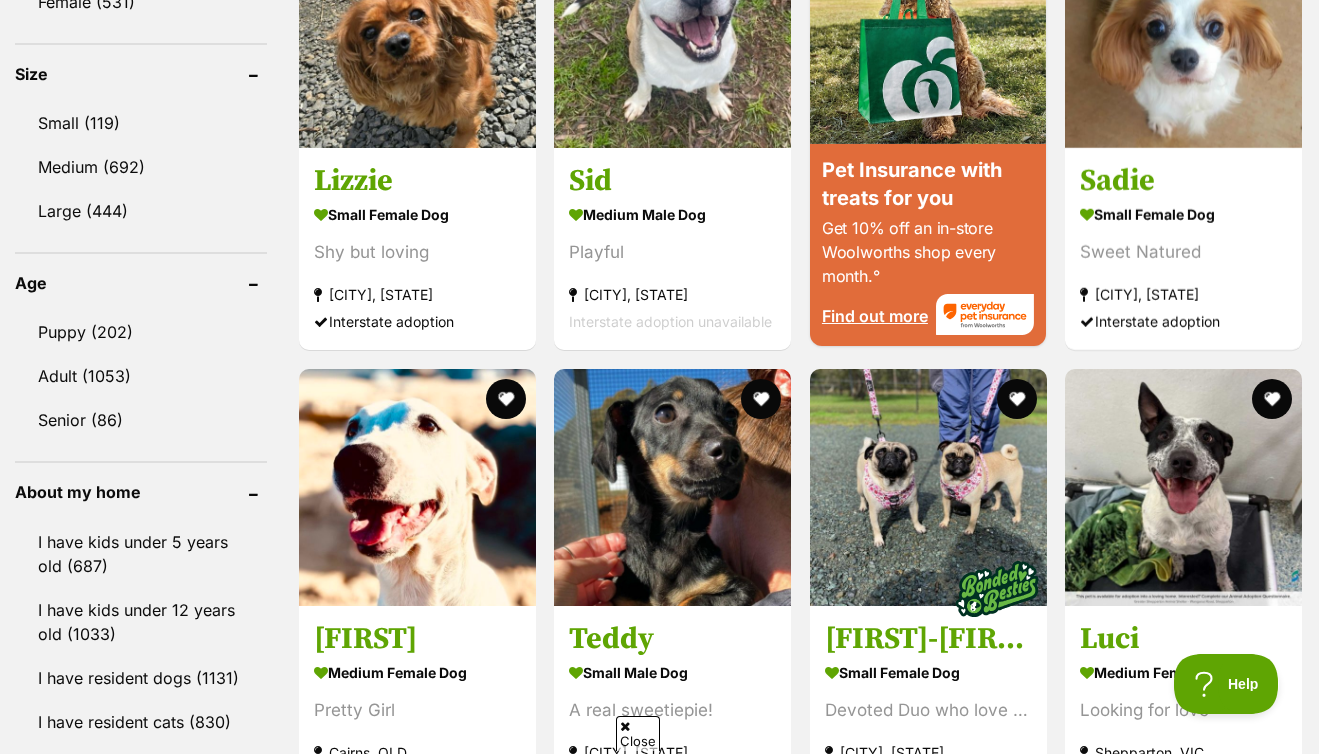 scroll, scrollTop: 1963, scrollLeft: 0, axis: vertical 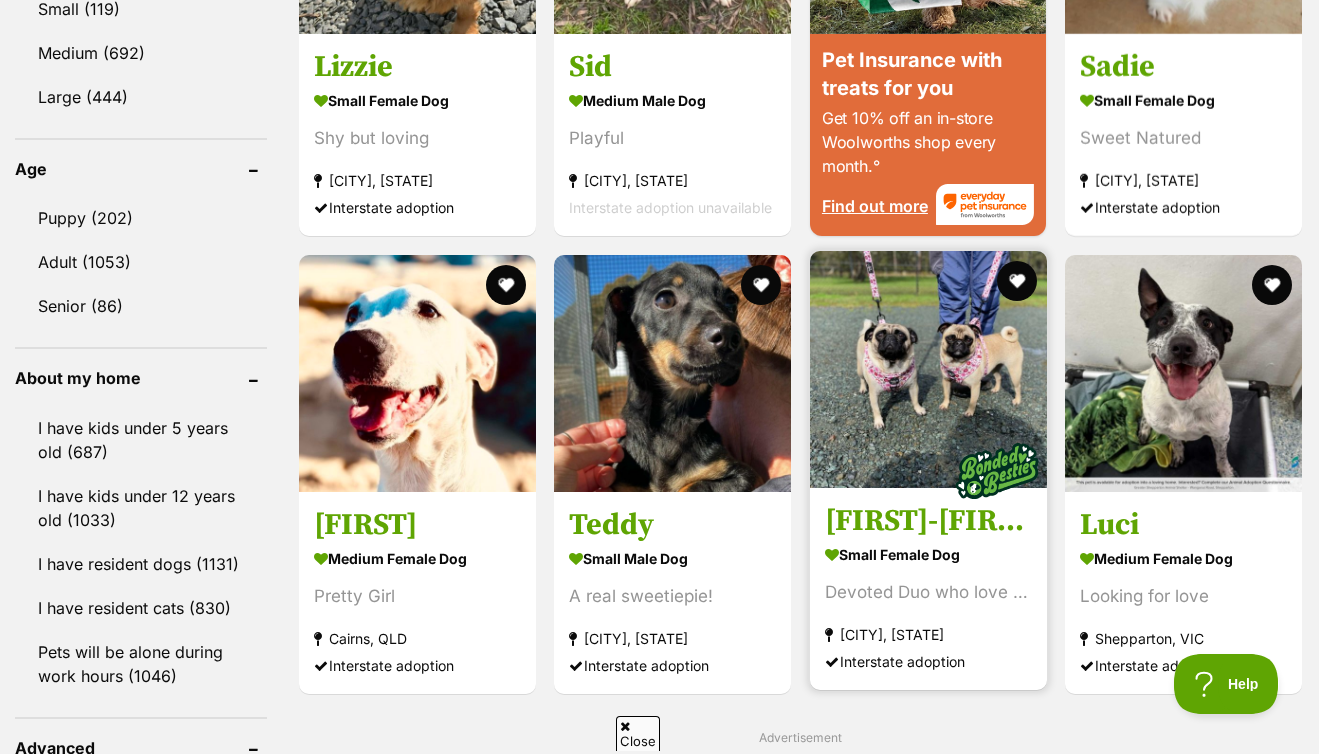 click at bounding box center [928, 369] 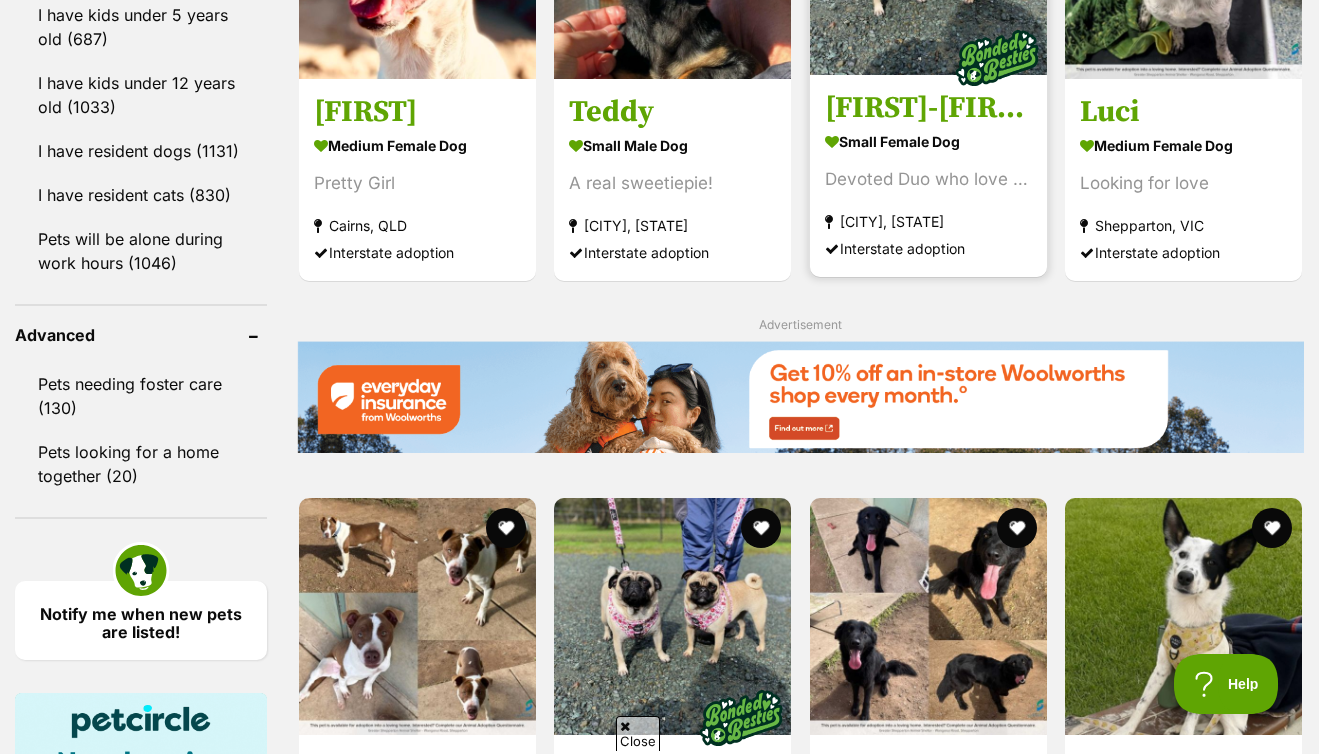 scroll, scrollTop: 2721, scrollLeft: 0, axis: vertical 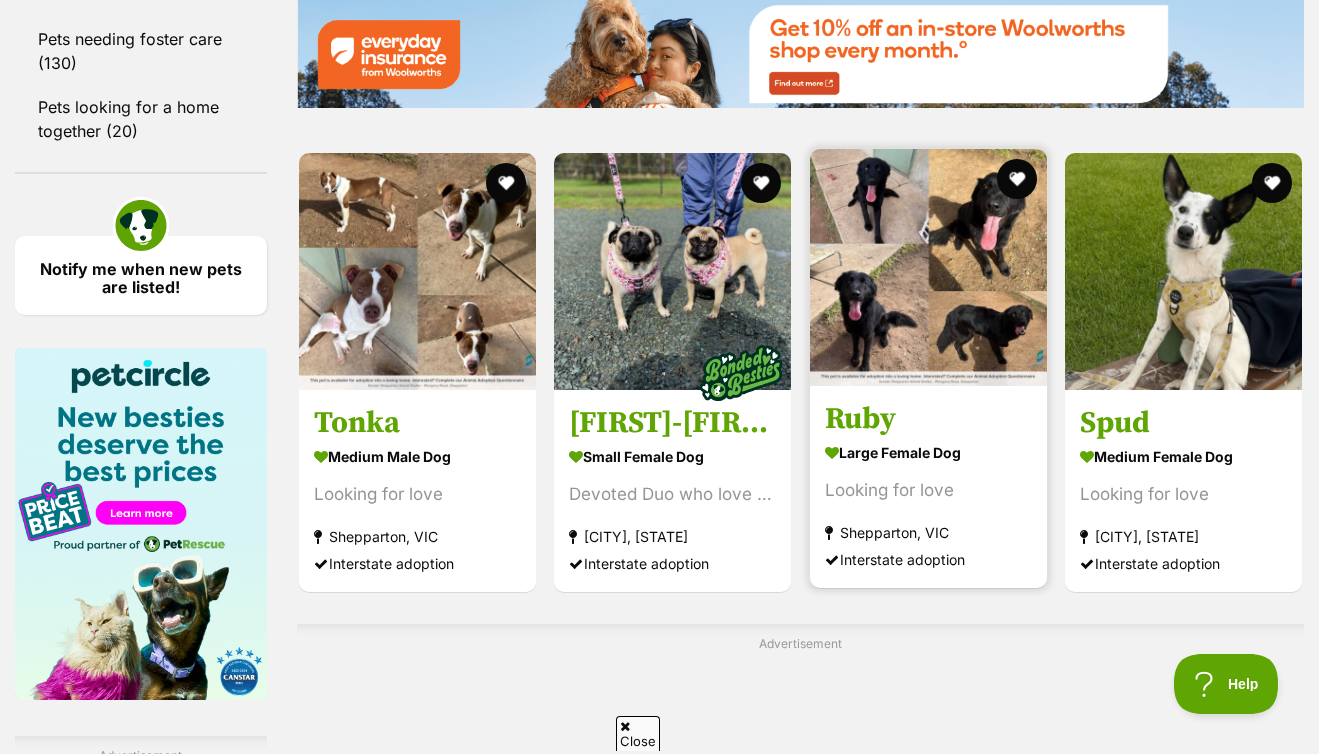 click at bounding box center (928, 267) 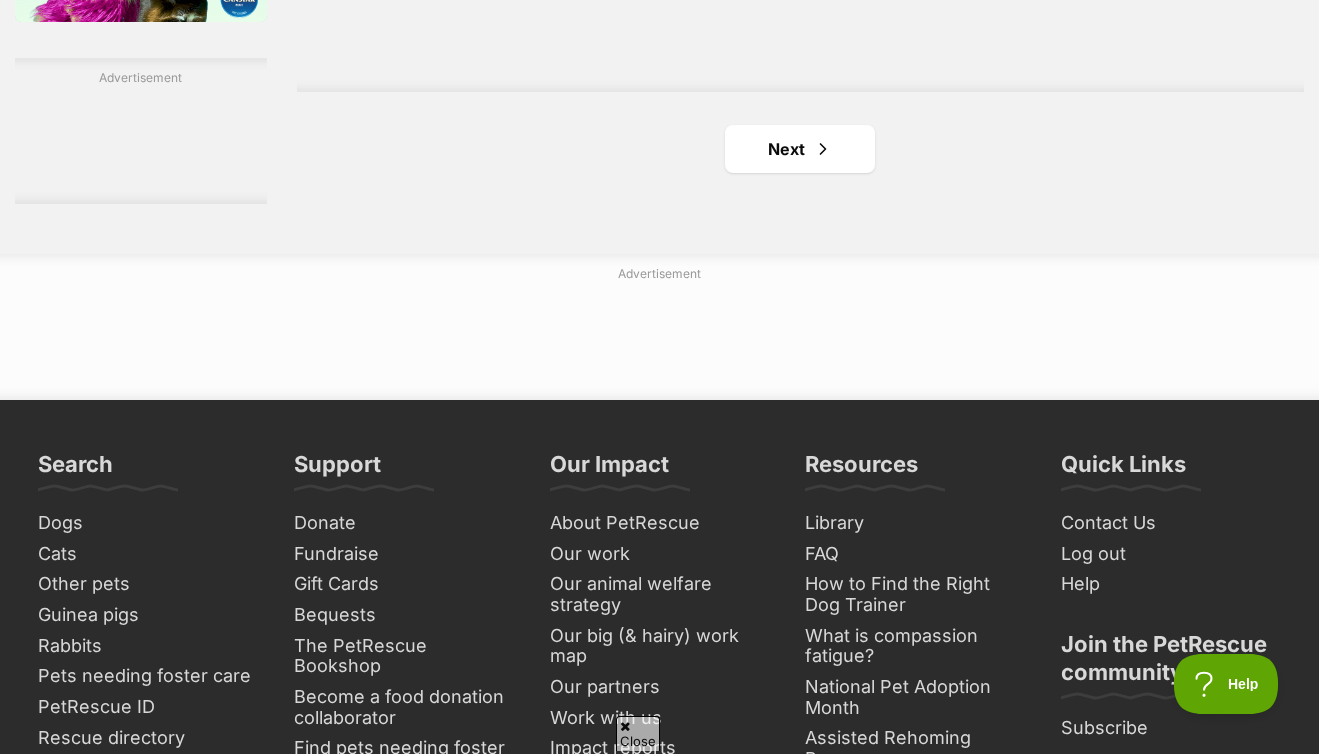 scroll, scrollTop: 3470, scrollLeft: 0, axis: vertical 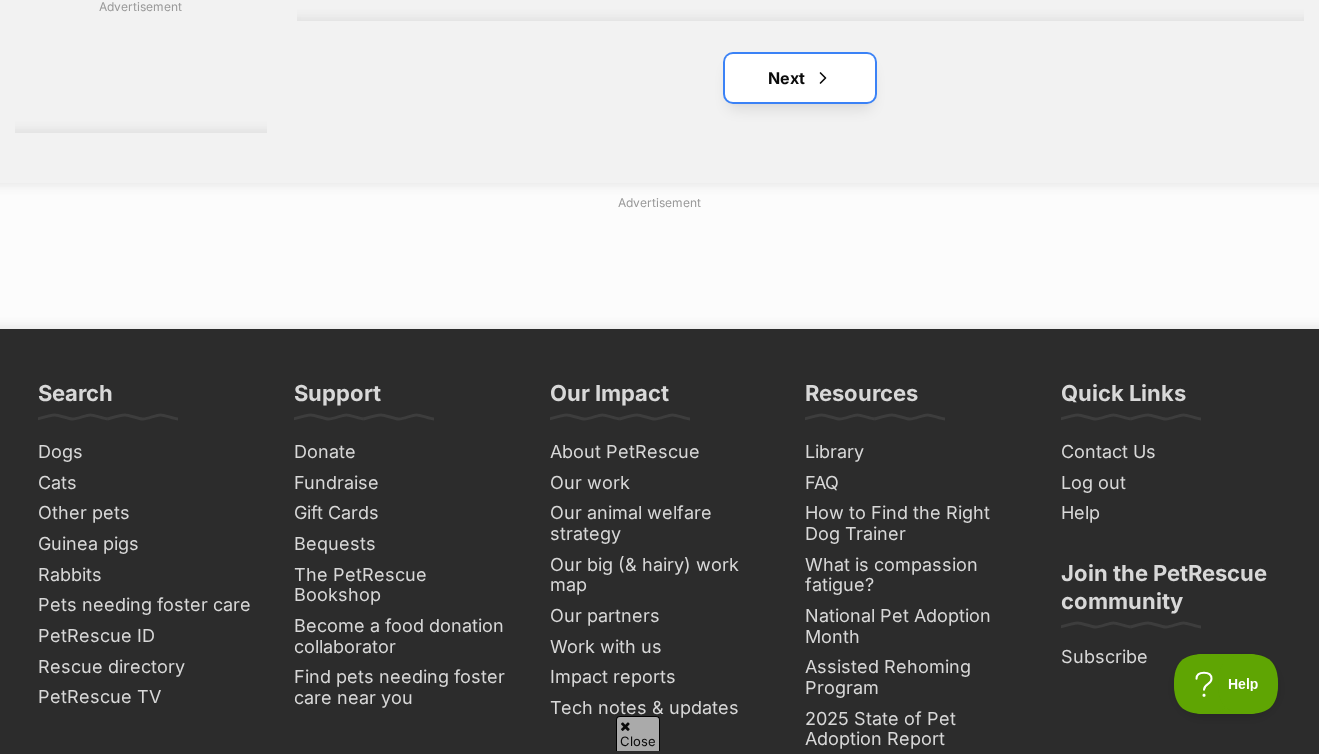 click on "Next" at bounding box center [800, 78] 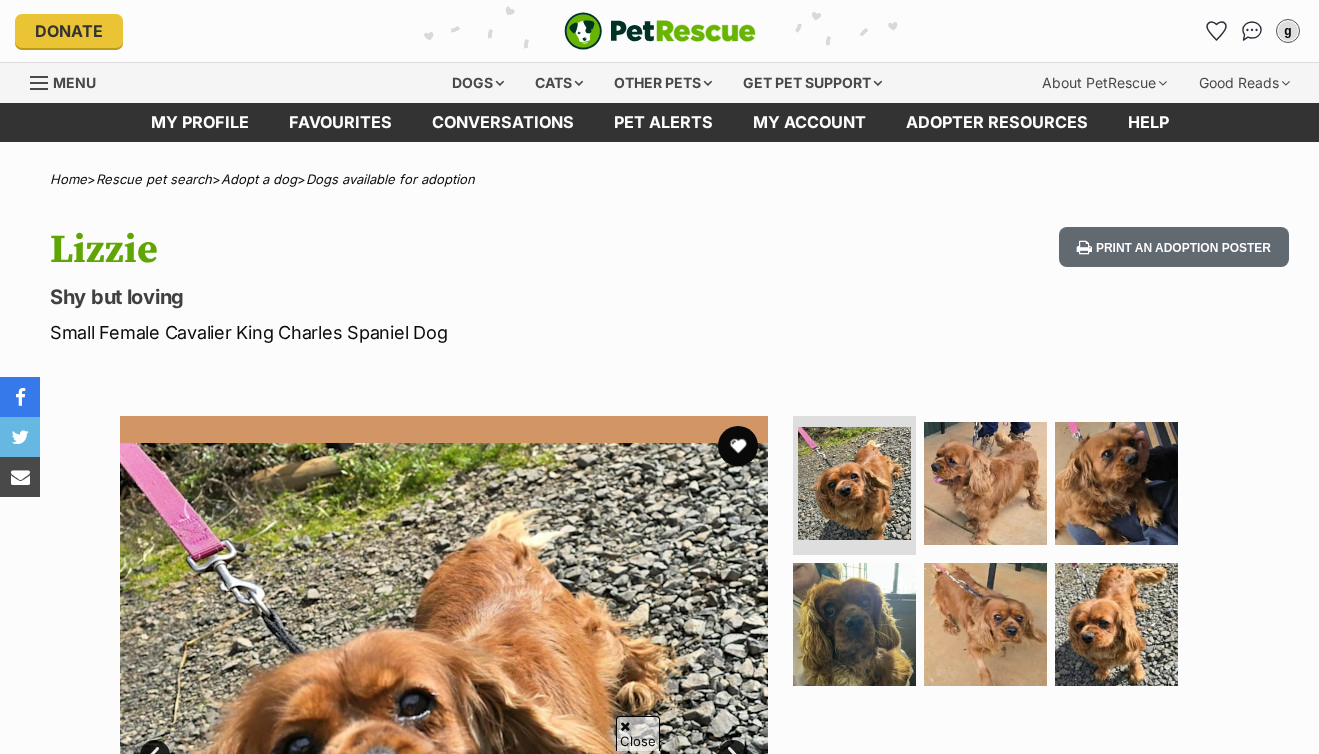 scroll, scrollTop: 628, scrollLeft: 0, axis: vertical 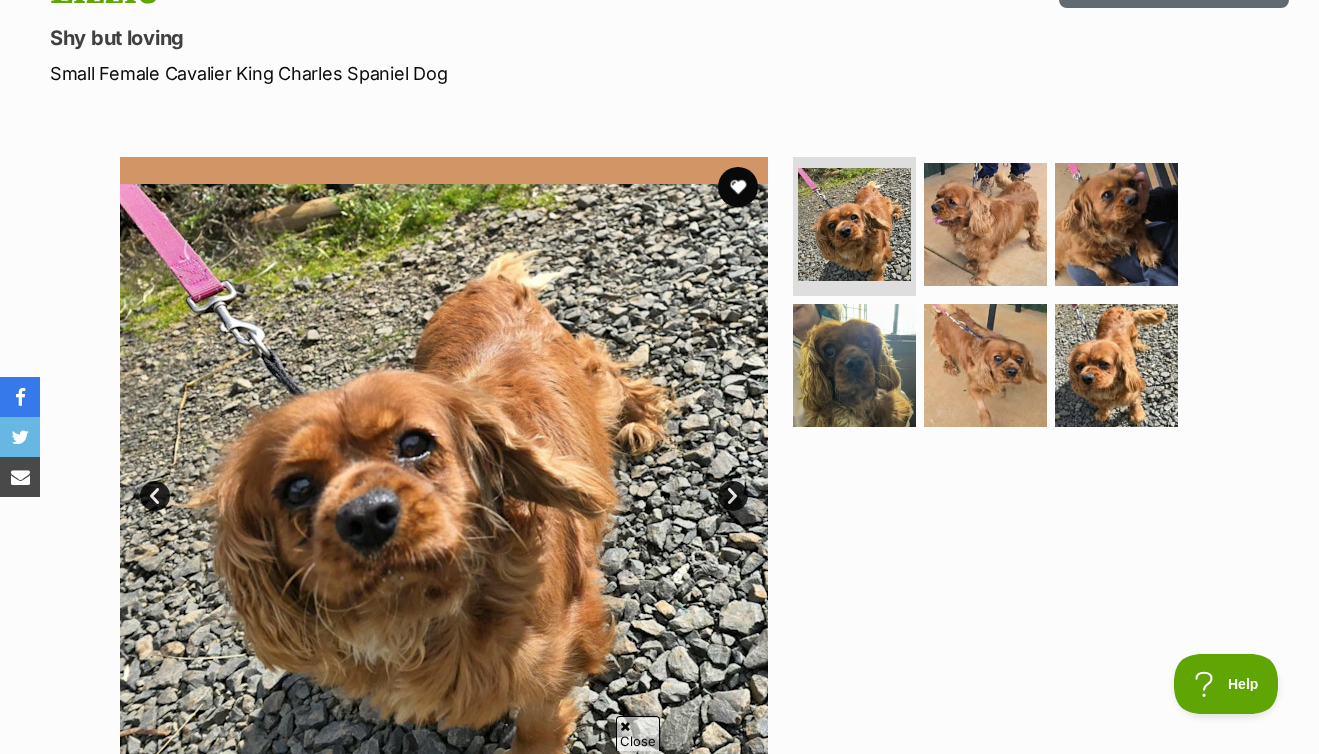 click on "Next" at bounding box center (733, 496) 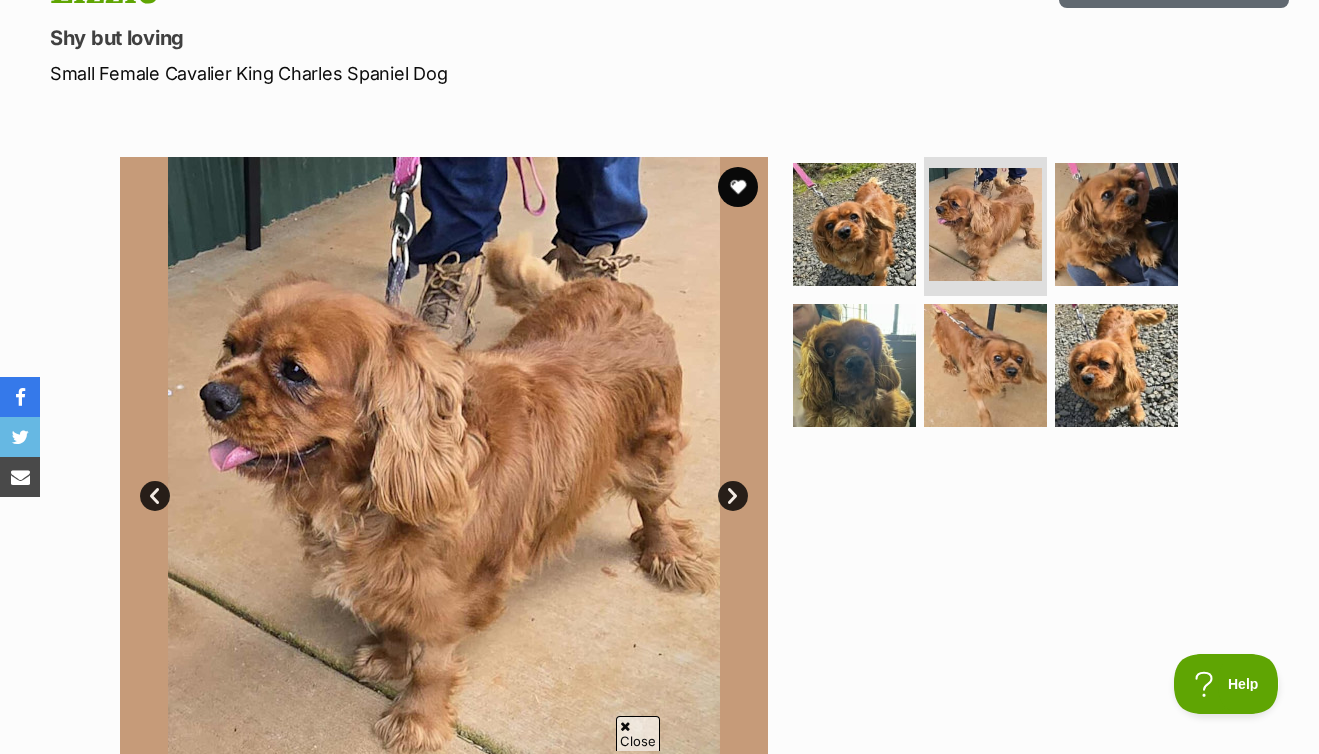 click on "Next" at bounding box center (733, 496) 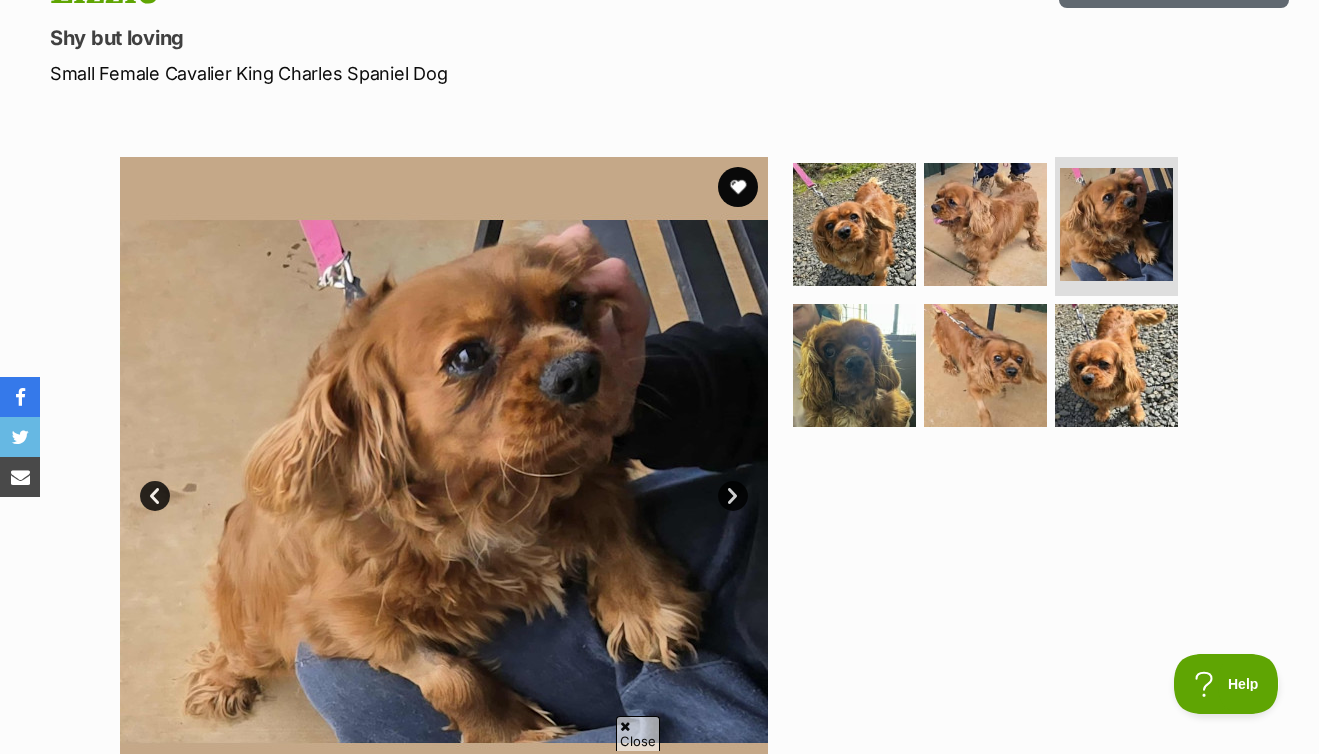 click on "Next" at bounding box center (733, 496) 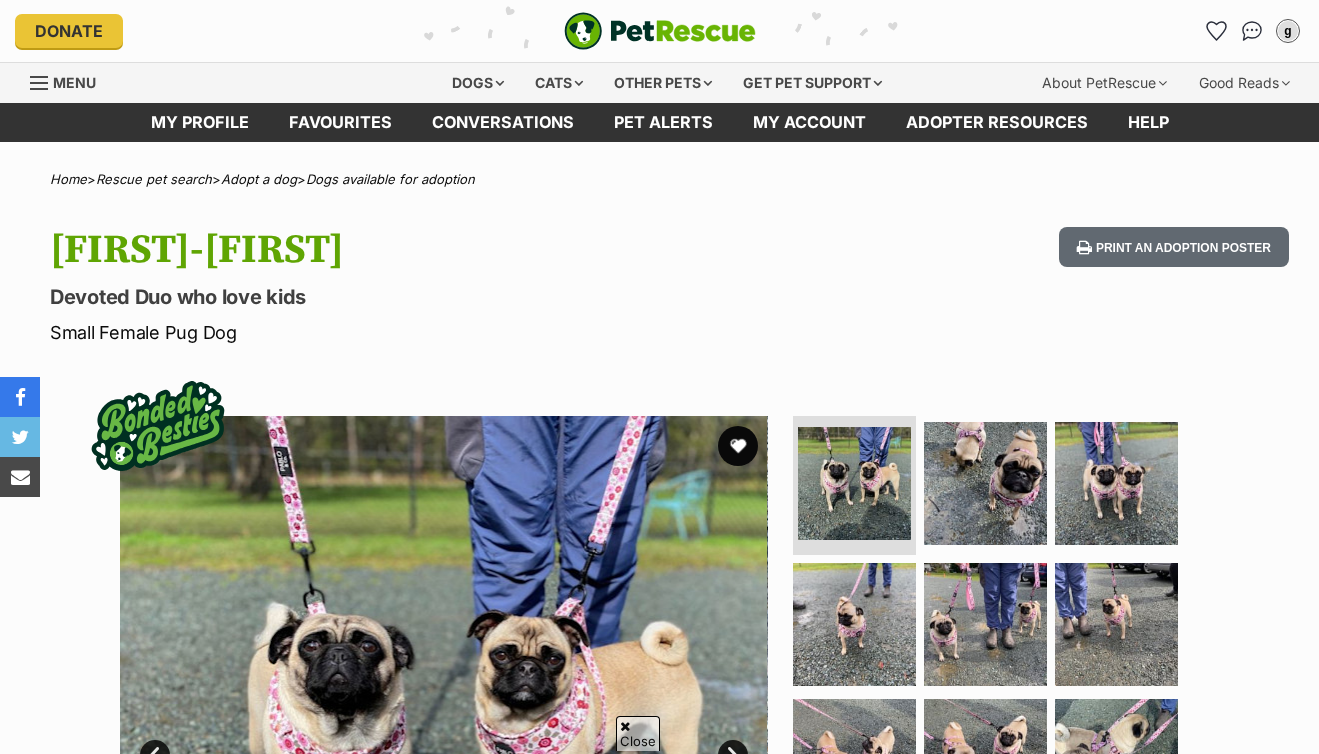 scroll, scrollTop: 349, scrollLeft: 0, axis: vertical 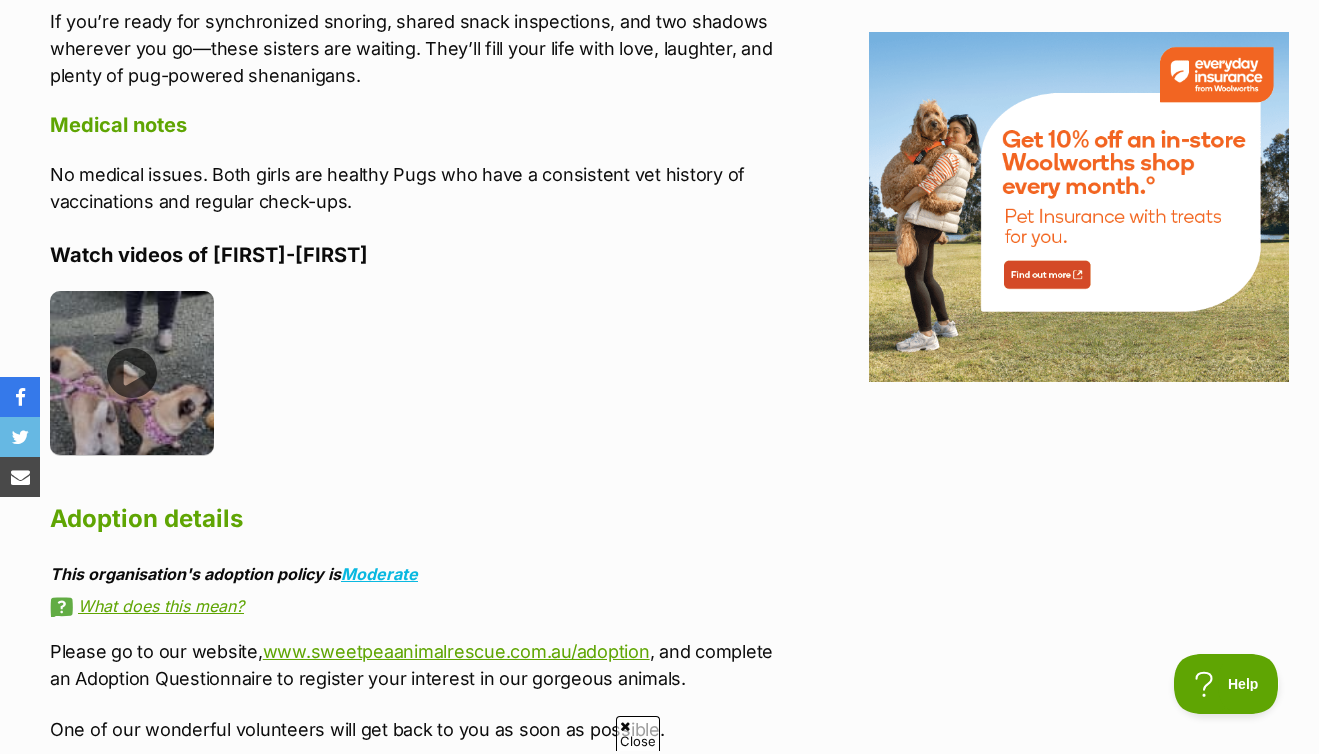 click at bounding box center (132, 373) 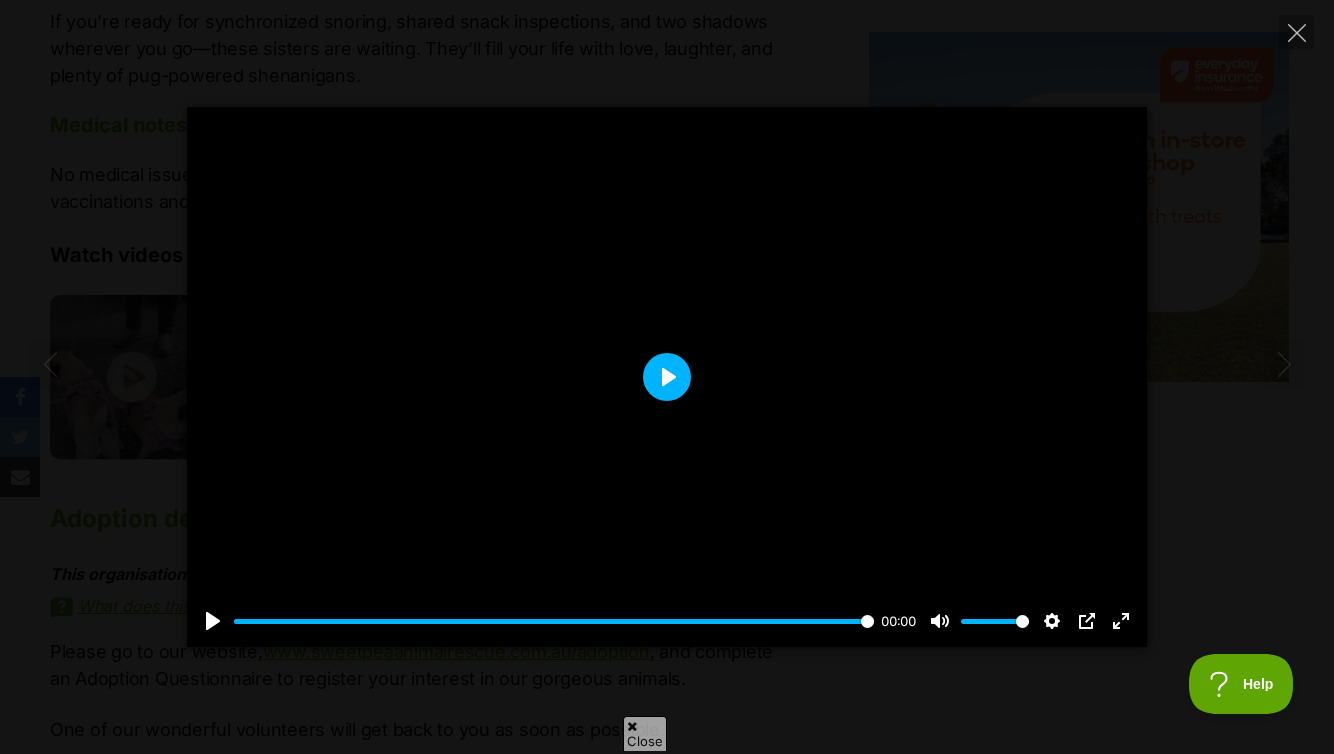 click on "Play" at bounding box center (667, 377) 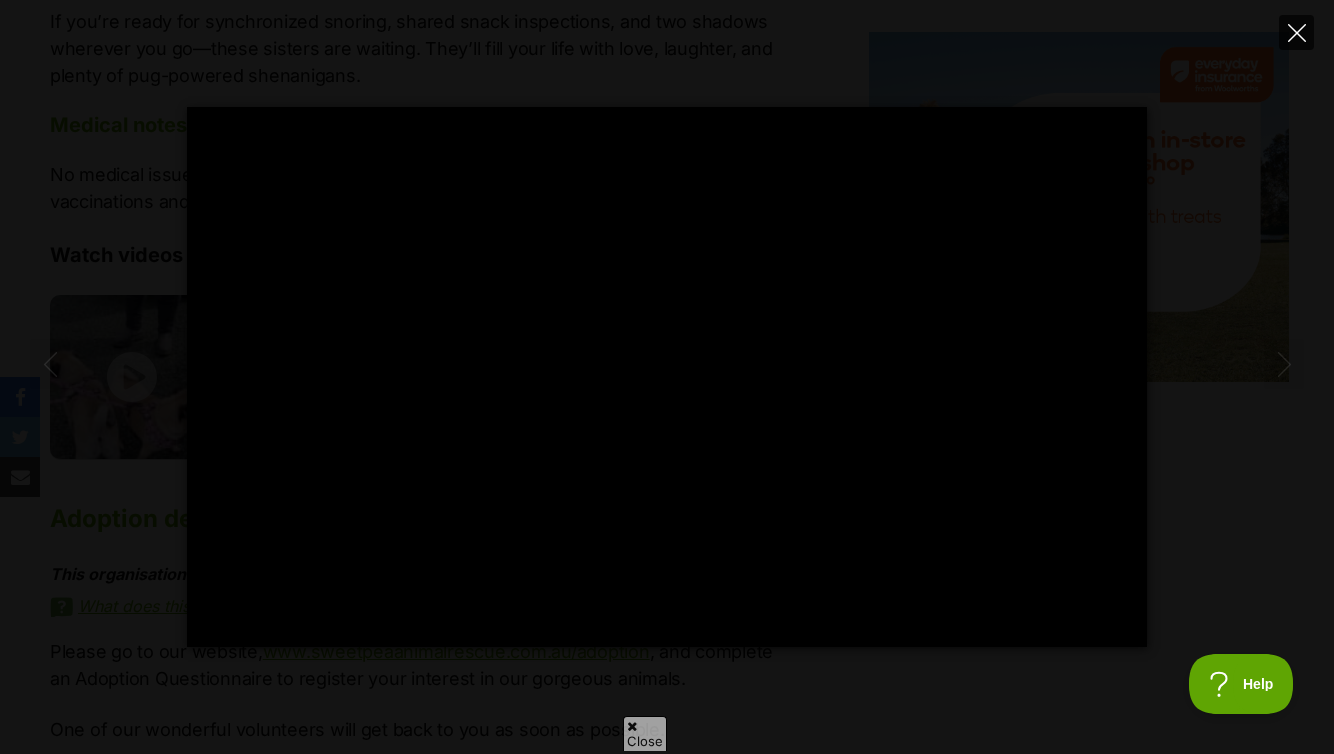 click 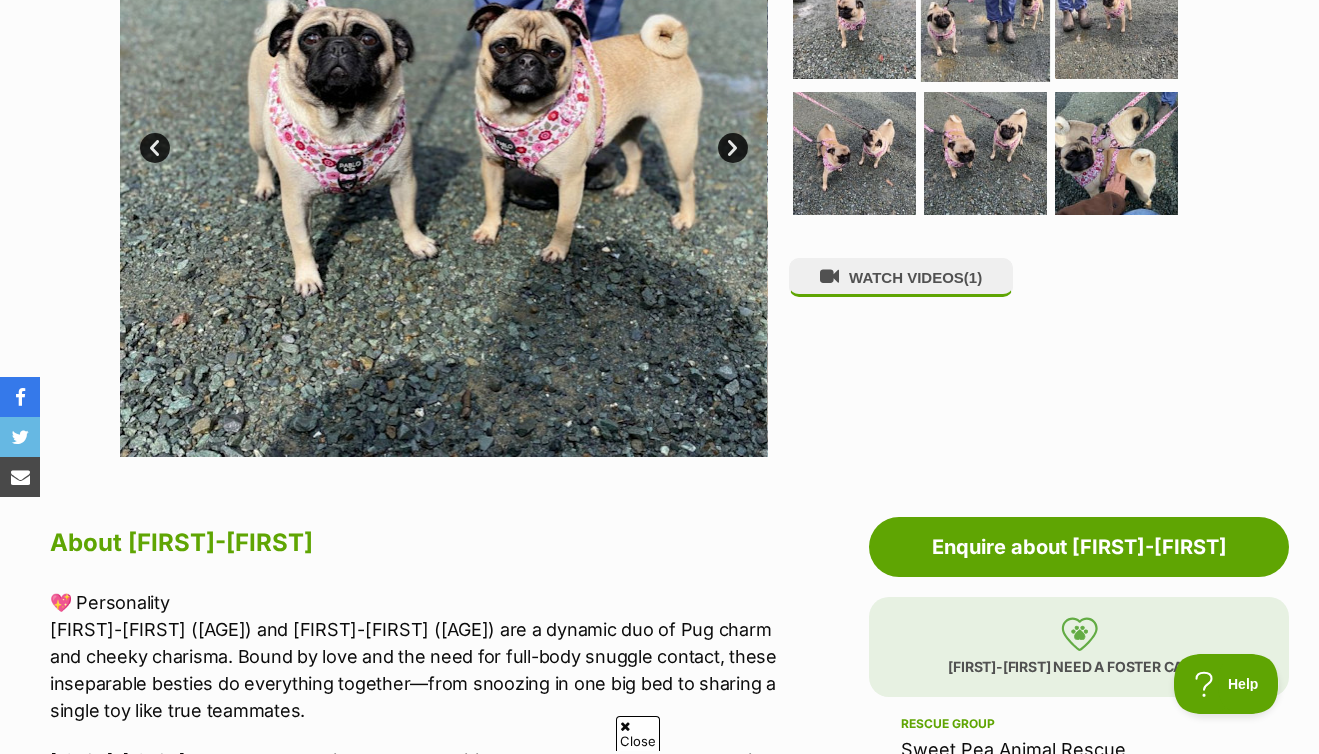 scroll, scrollTop: 330, scrollLeft: 0, axis: vertical 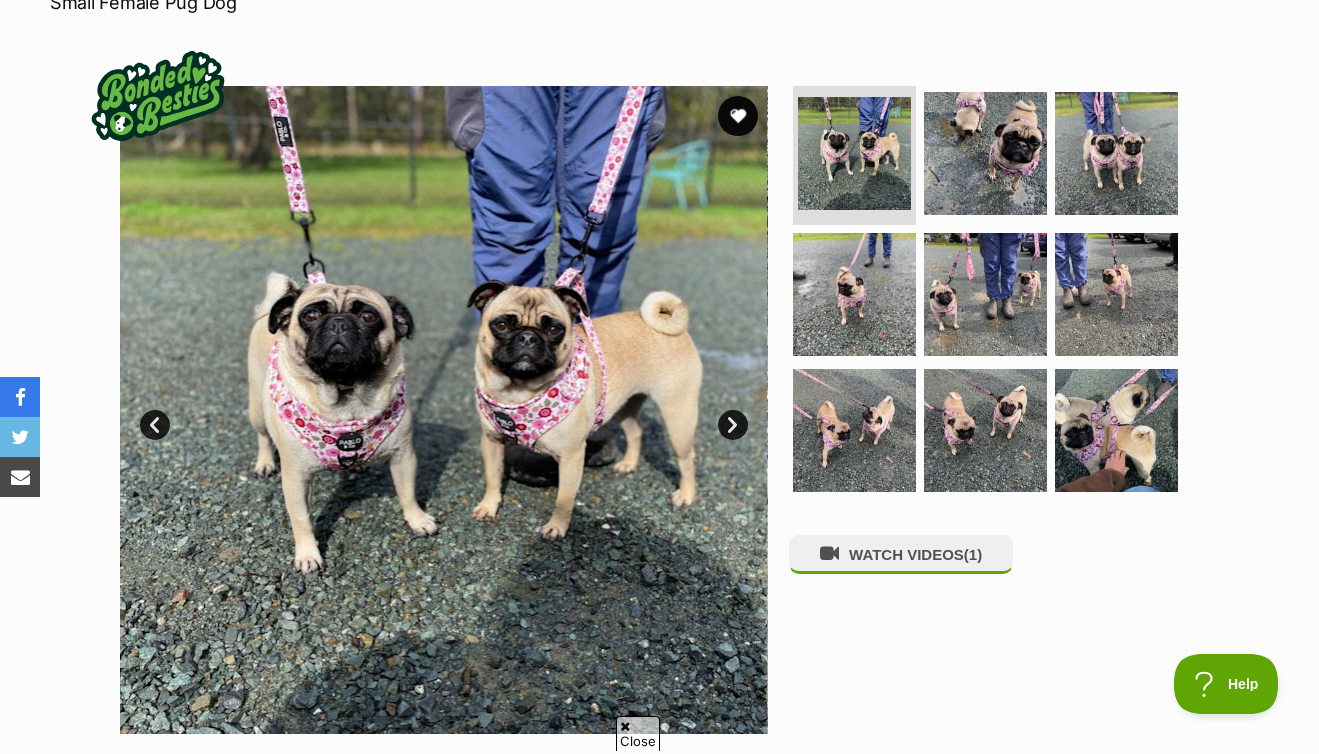 click on "Next" at bounding box center (733, 425) 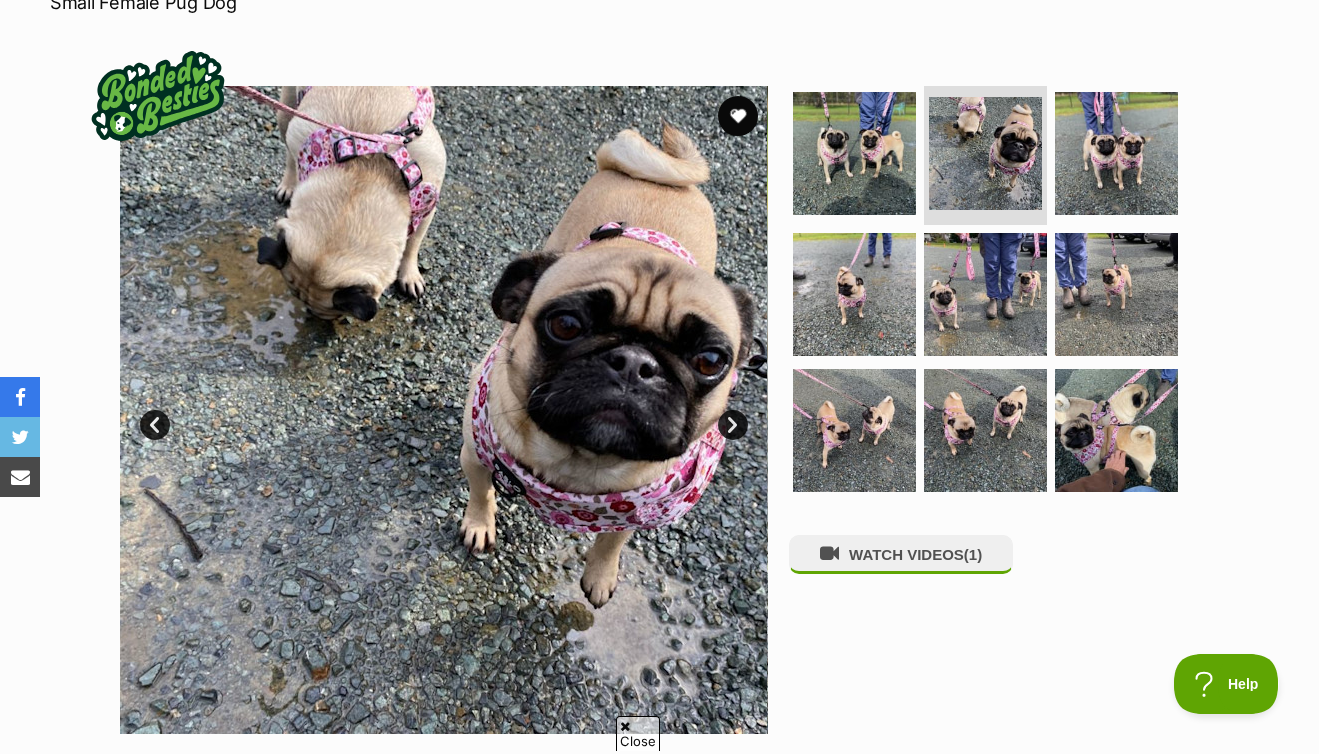 click on "Next" at bounding box center (733, 425) 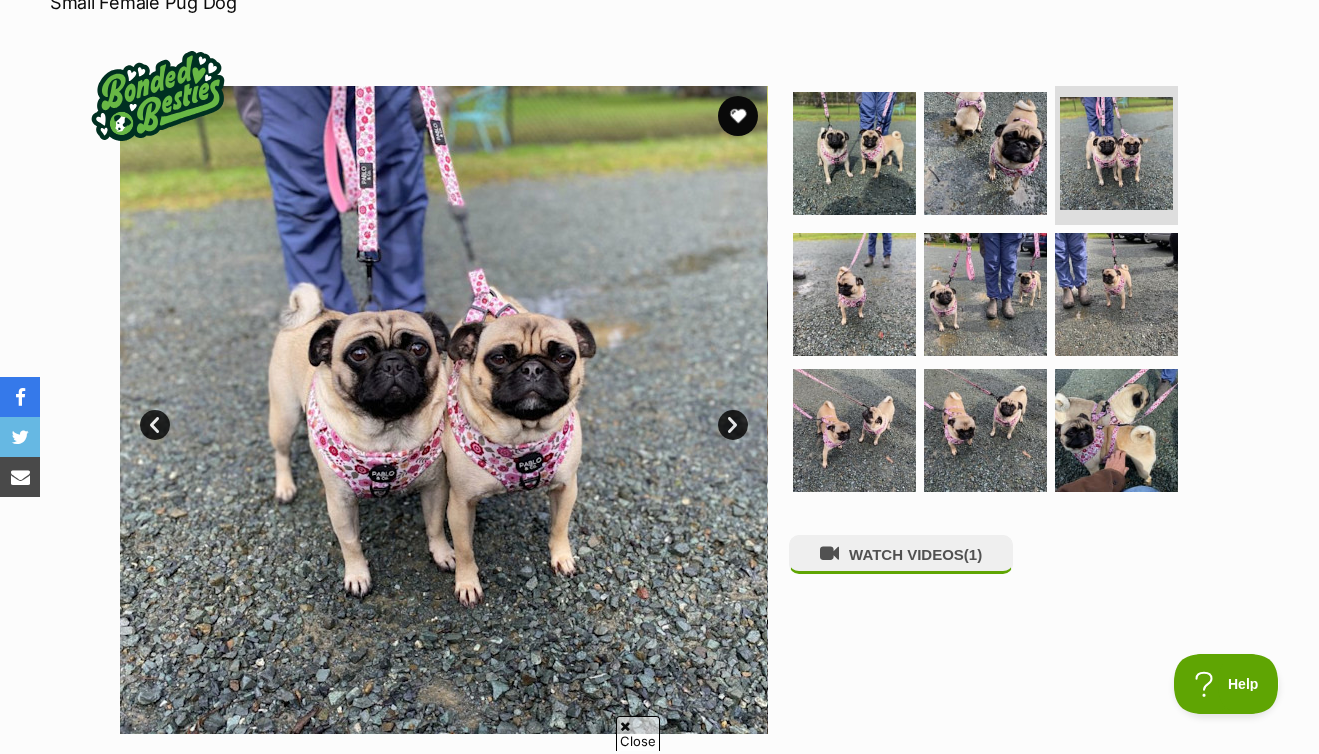 click on "Next" at bounding box center [733, 425] 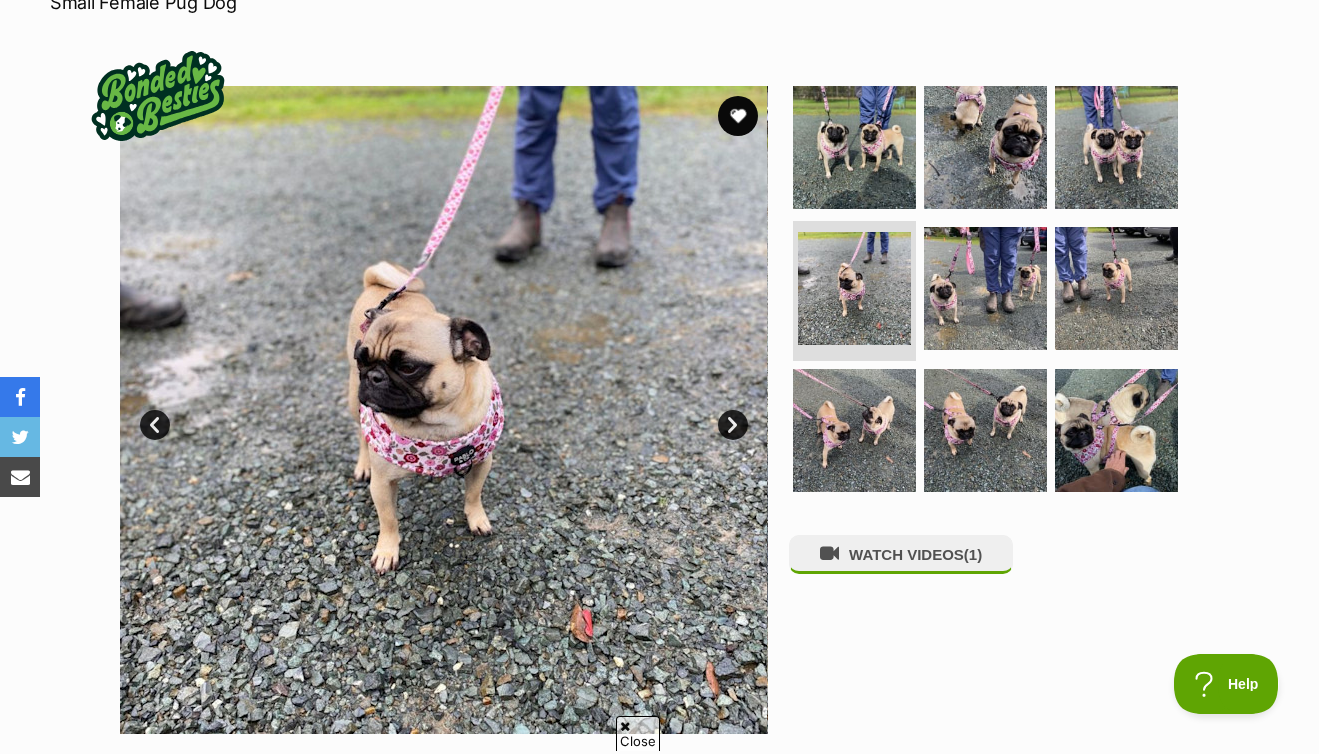 click on "Next" at bounding box center (733, 425) 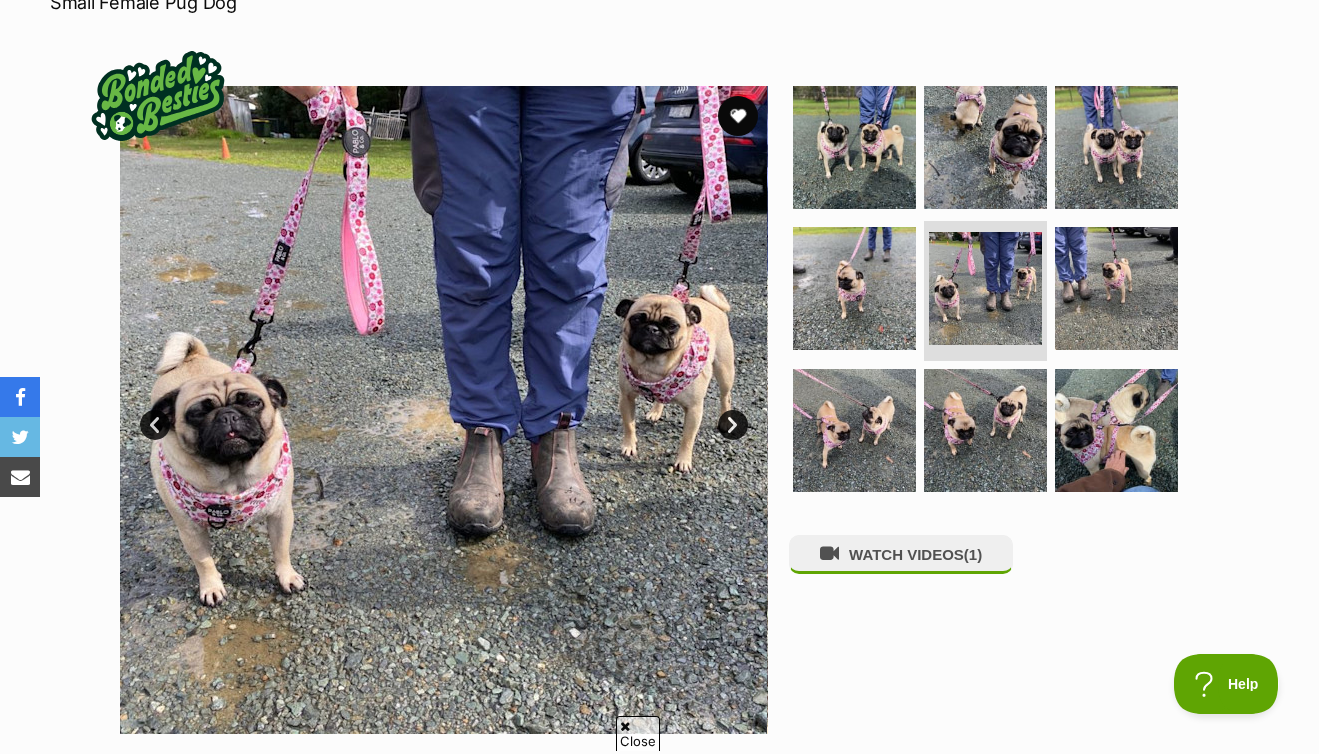 click on "Next" at bounding box center (733, 425) 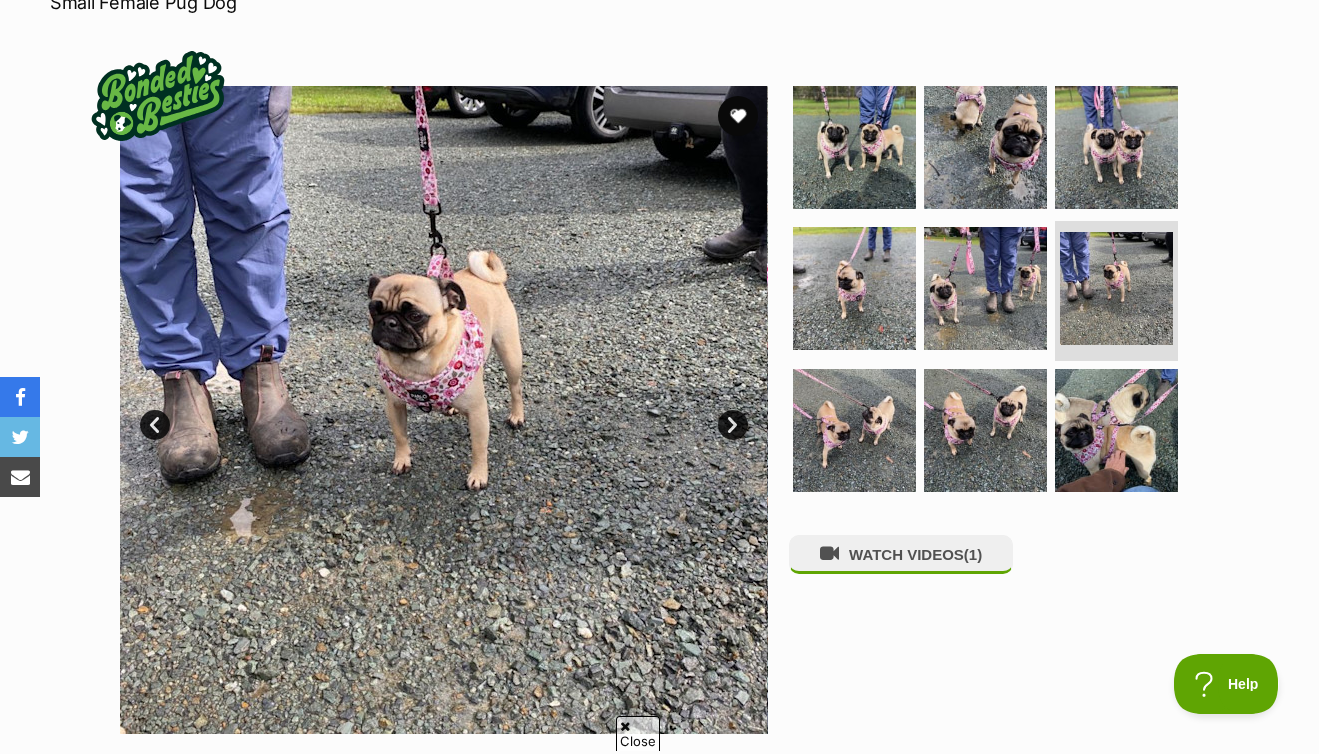 click on "Next" at bounding box center [733, 425] 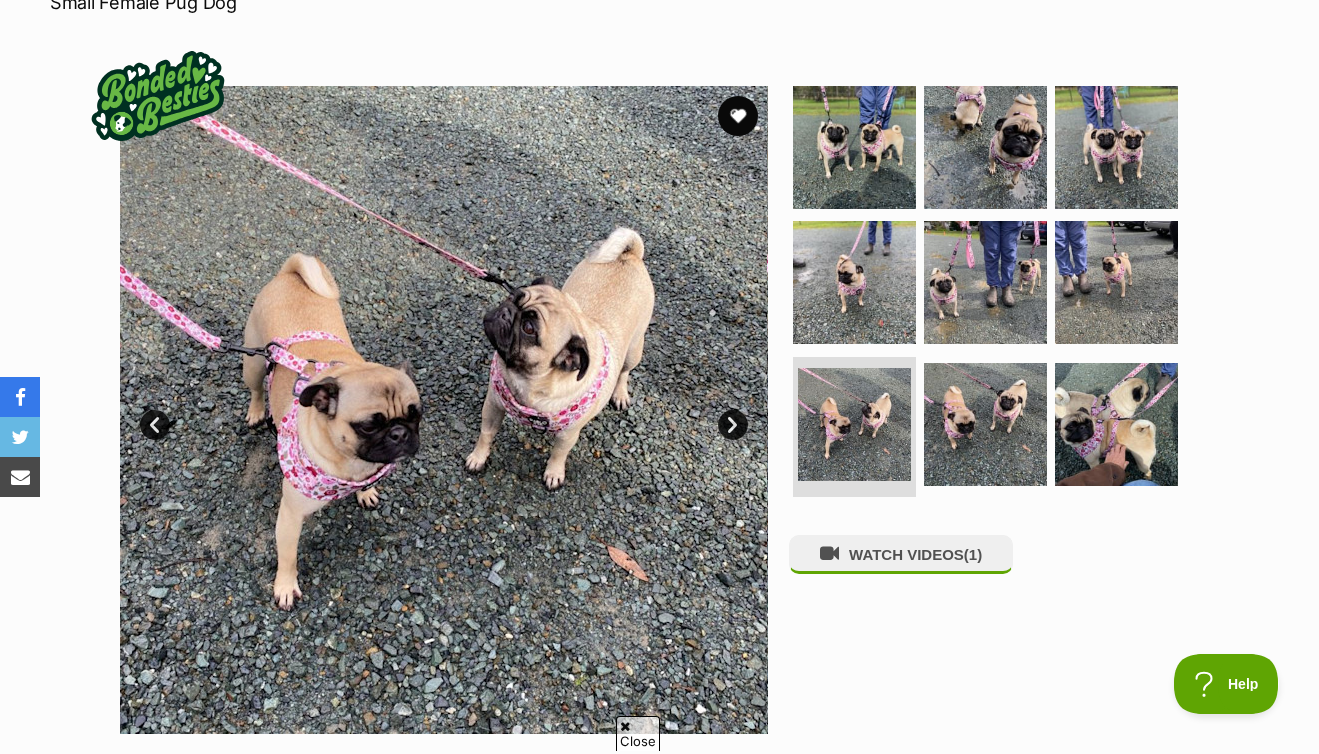 click on "Next" at bounding box center (733, 425) 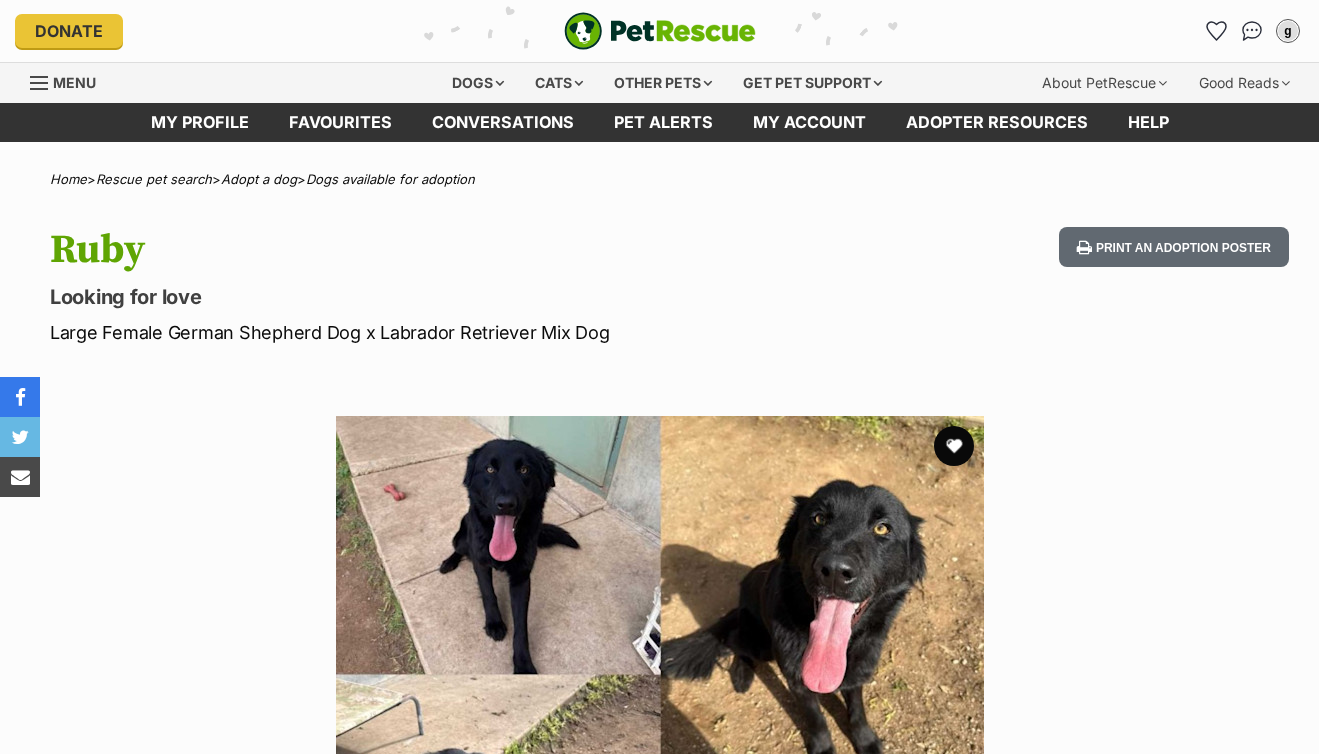 scroll, scrollTop: 0, scrollLeft: 0, axis: both 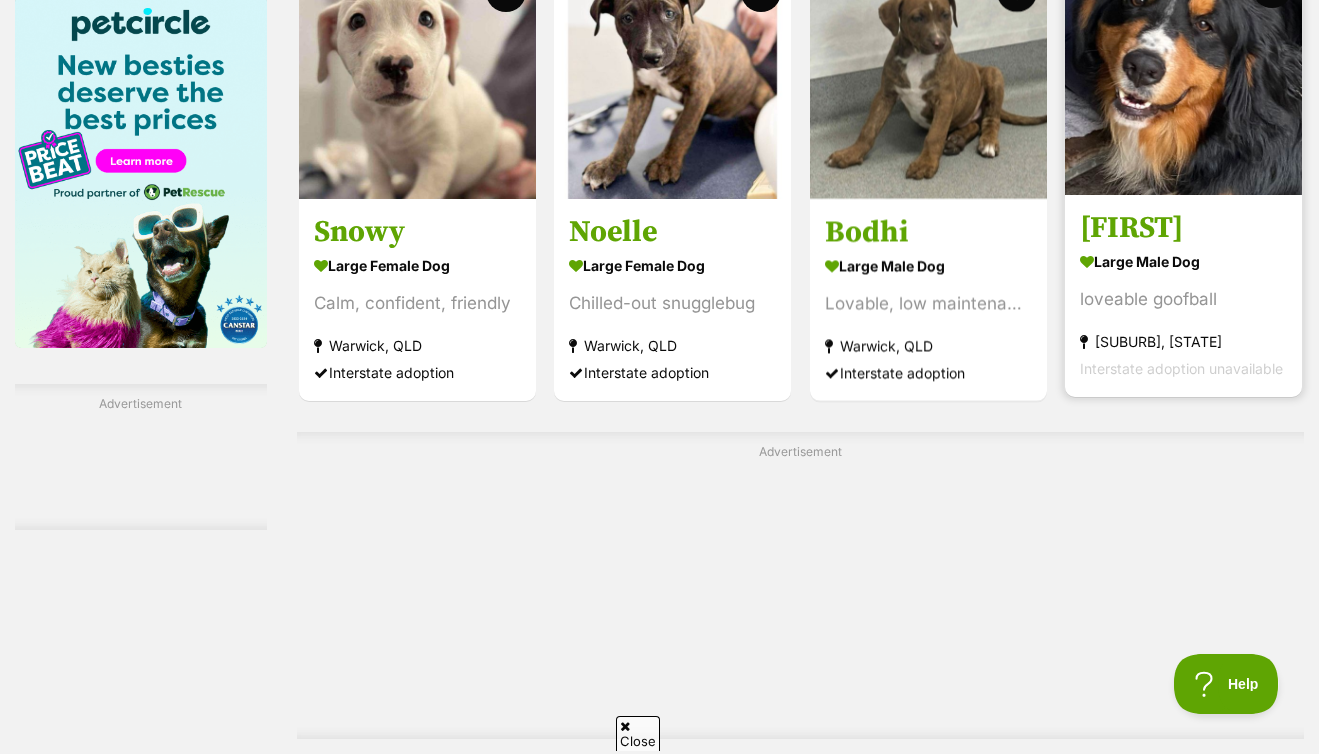 click at bounding box center [1183, 76] 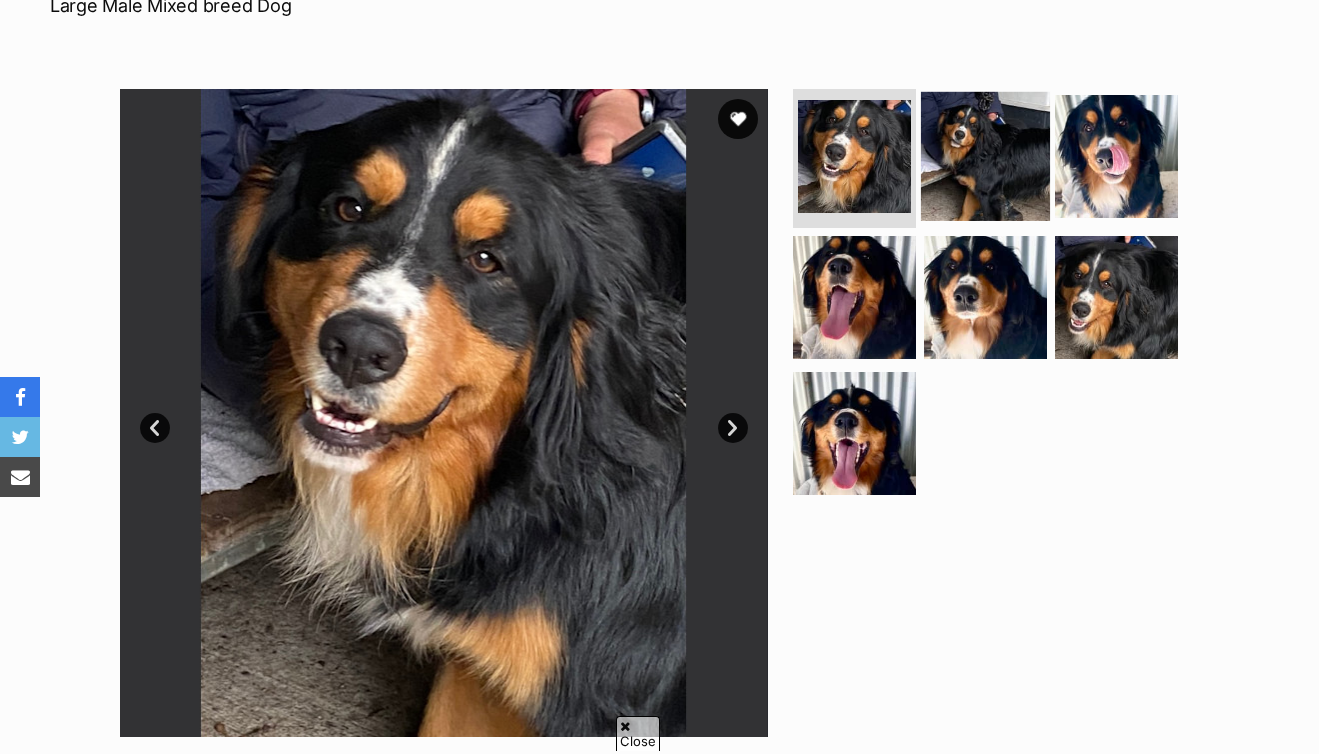 scroll, scrollTop: 327, scrollLeft: 0, axis: vertical 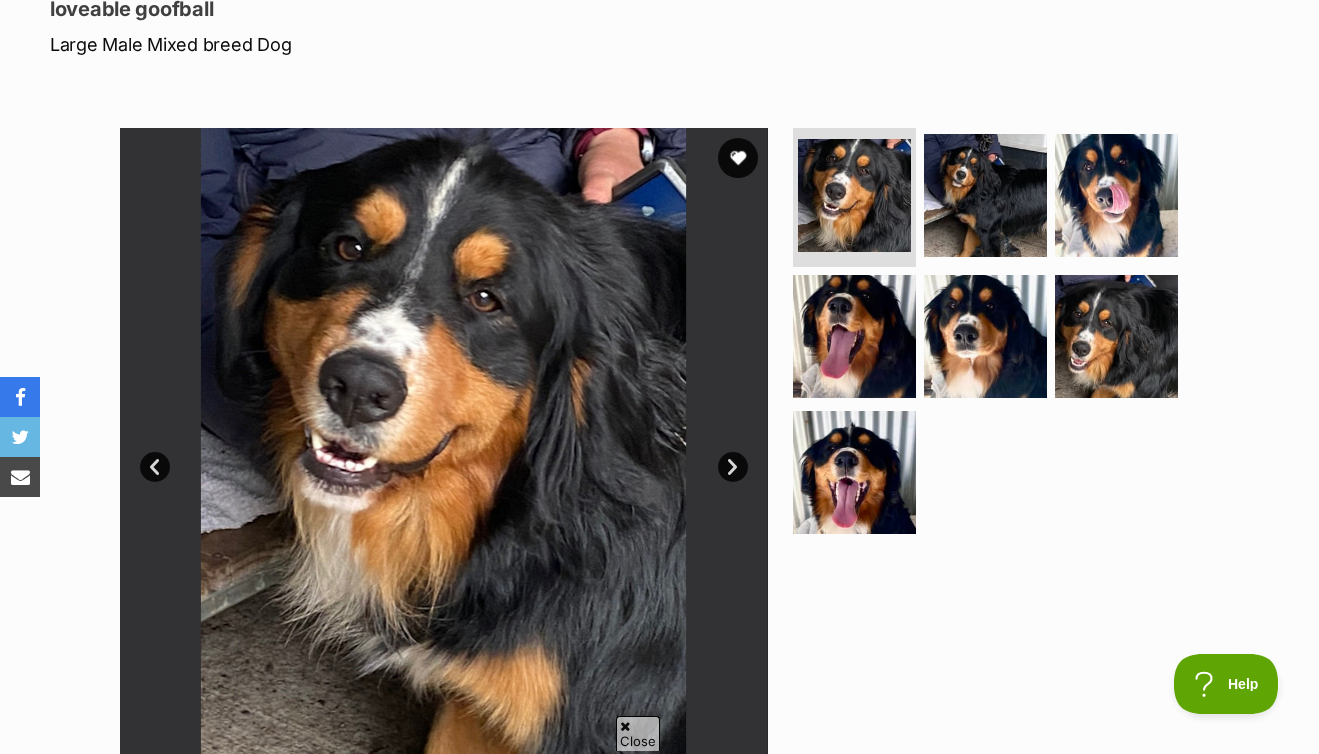 click on "Next" at bounding box center [733, 467] 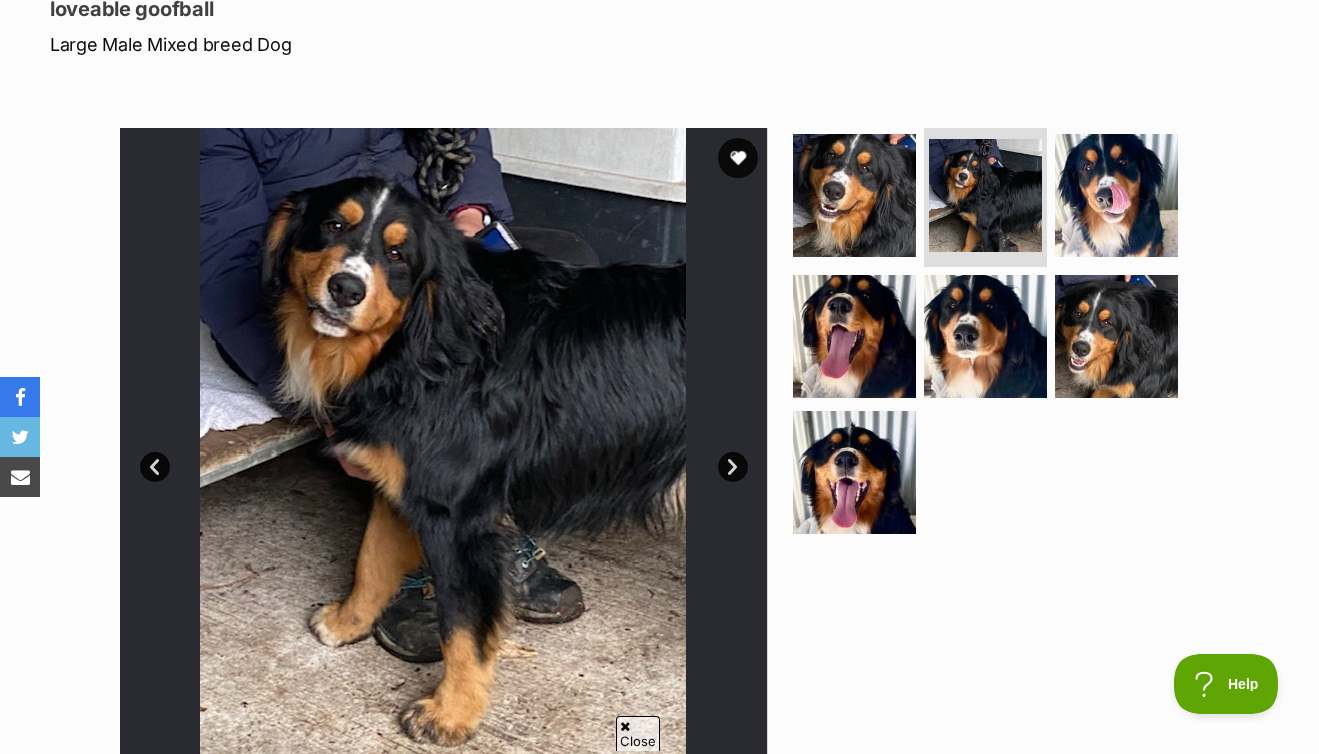 click on "Next" at bounding box center [733, 467] 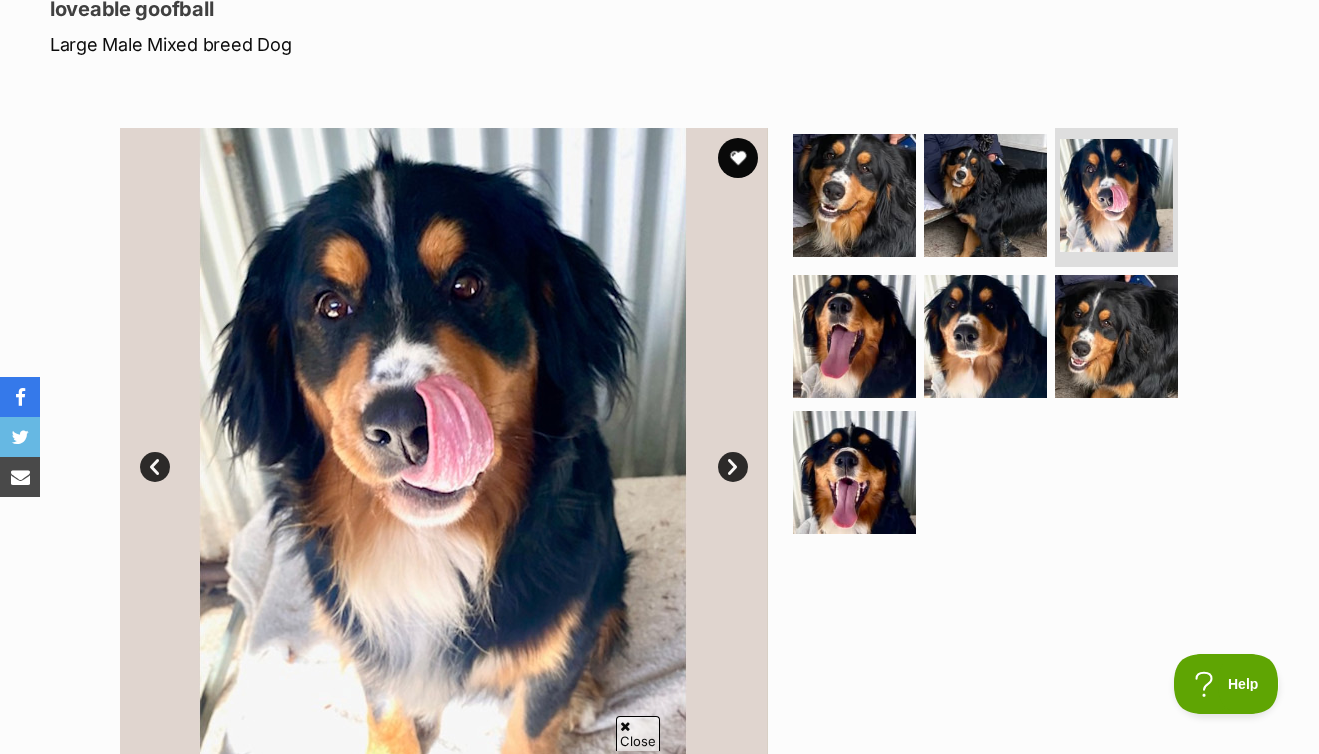 click on "Next" at bounding box center (733, 467) 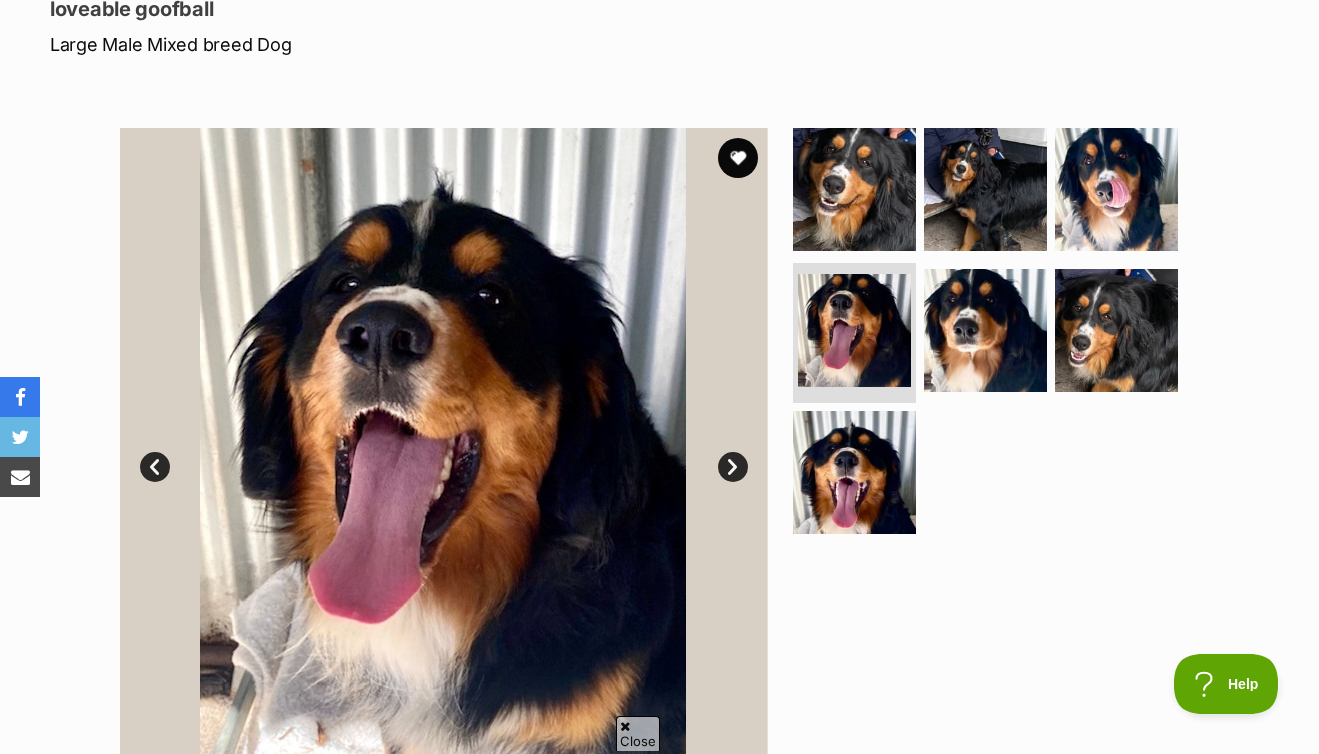 click on "Next" at bounding box center [733, 467] 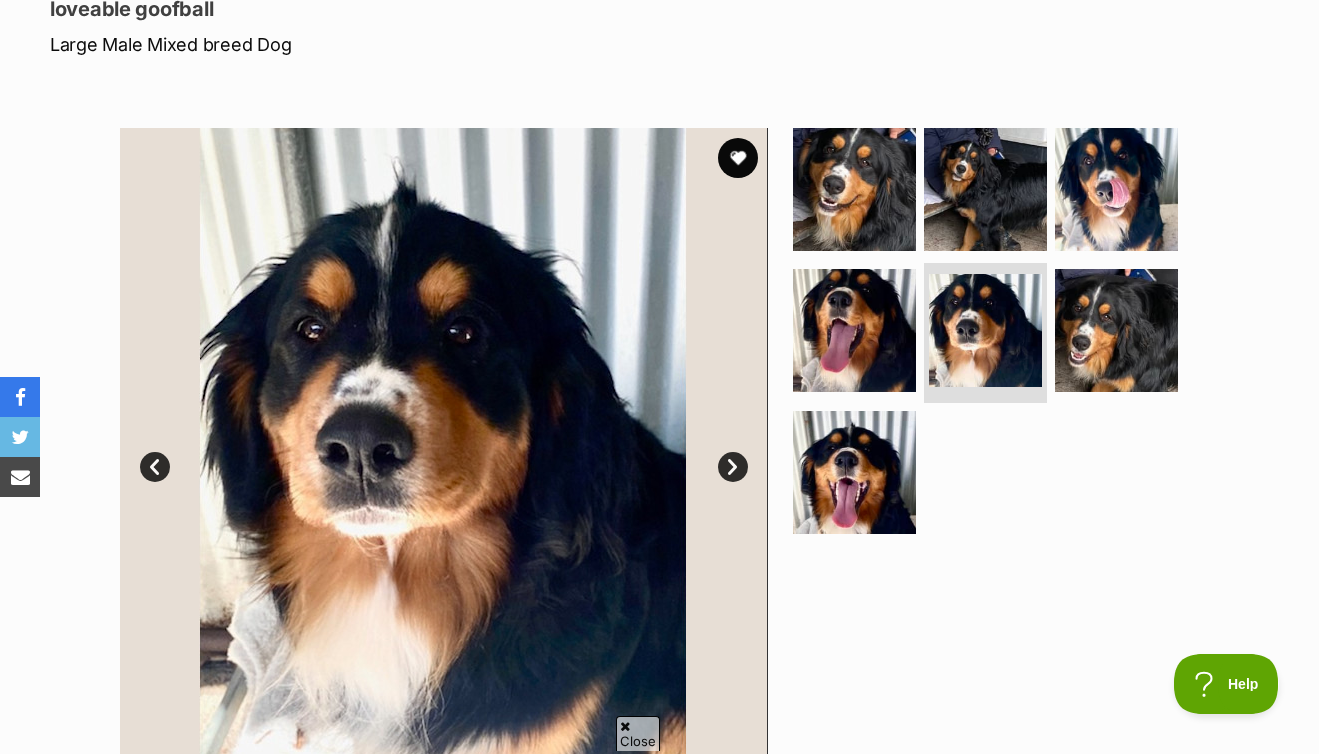 click on "Next" at bounding box center (733, 467) 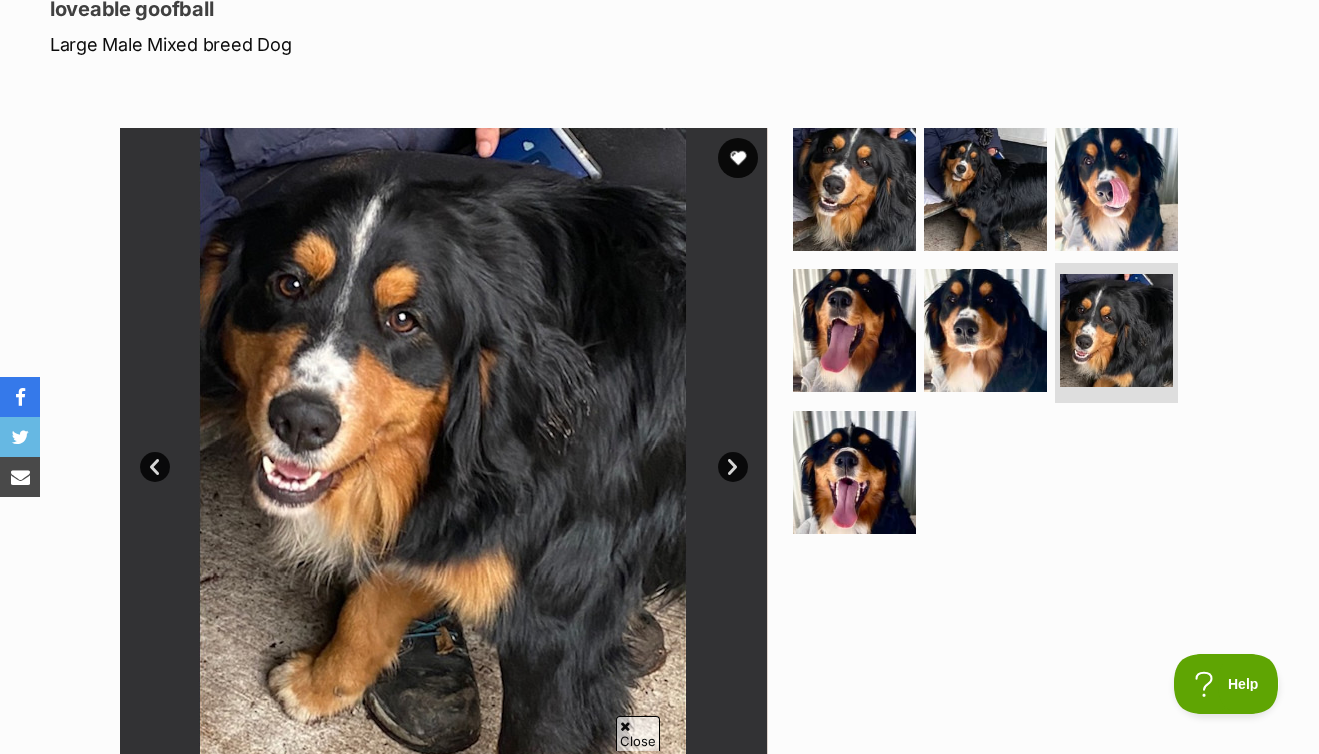 scroll, scrollTop: 0, scrollLeft: 0, axis: both 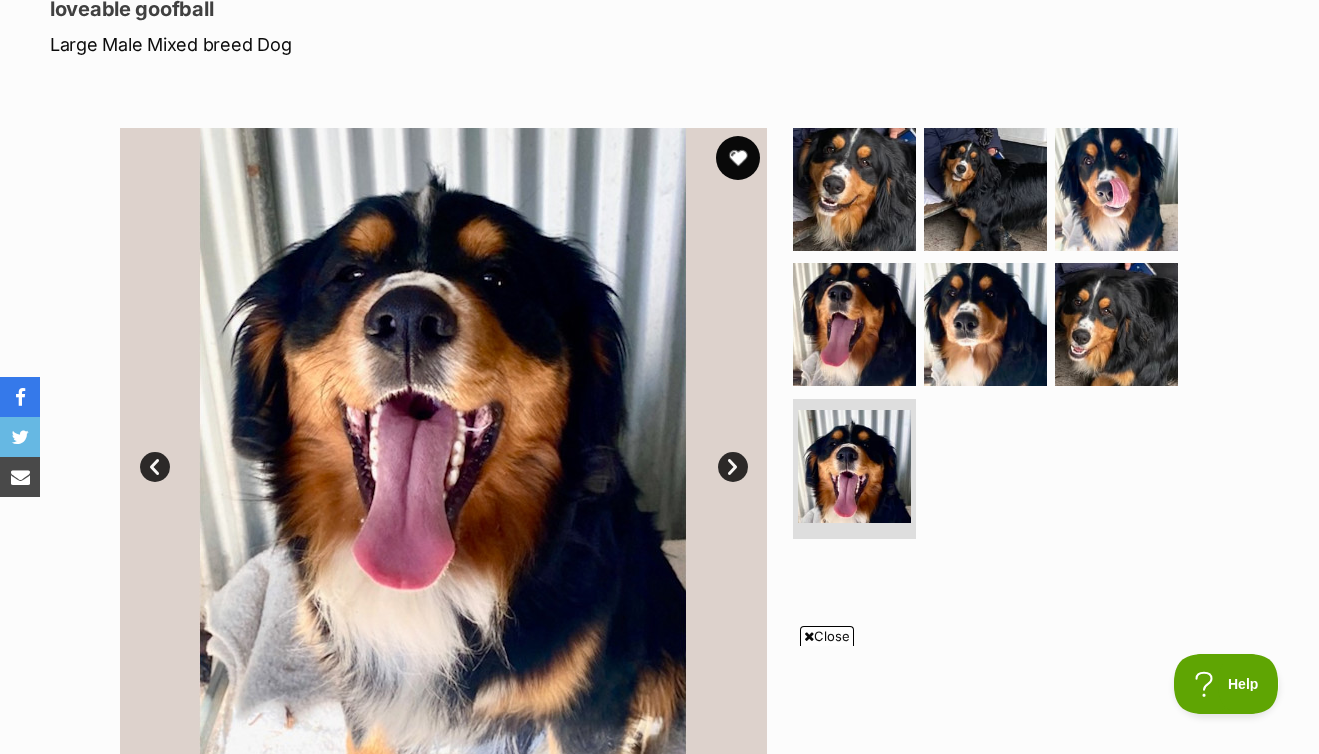 click at bounding box center [738, 158] 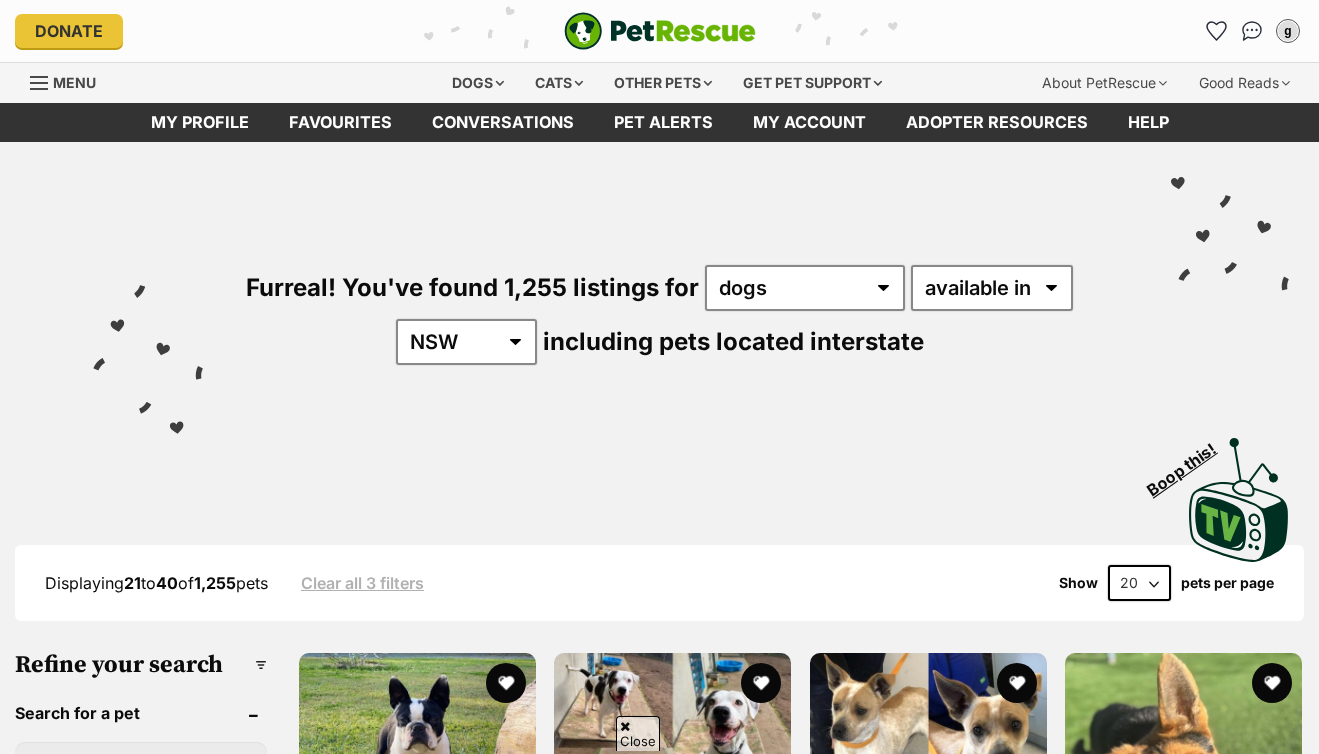scroll, scrollTop: 2970, scrollLeft: 0, axis: vertical 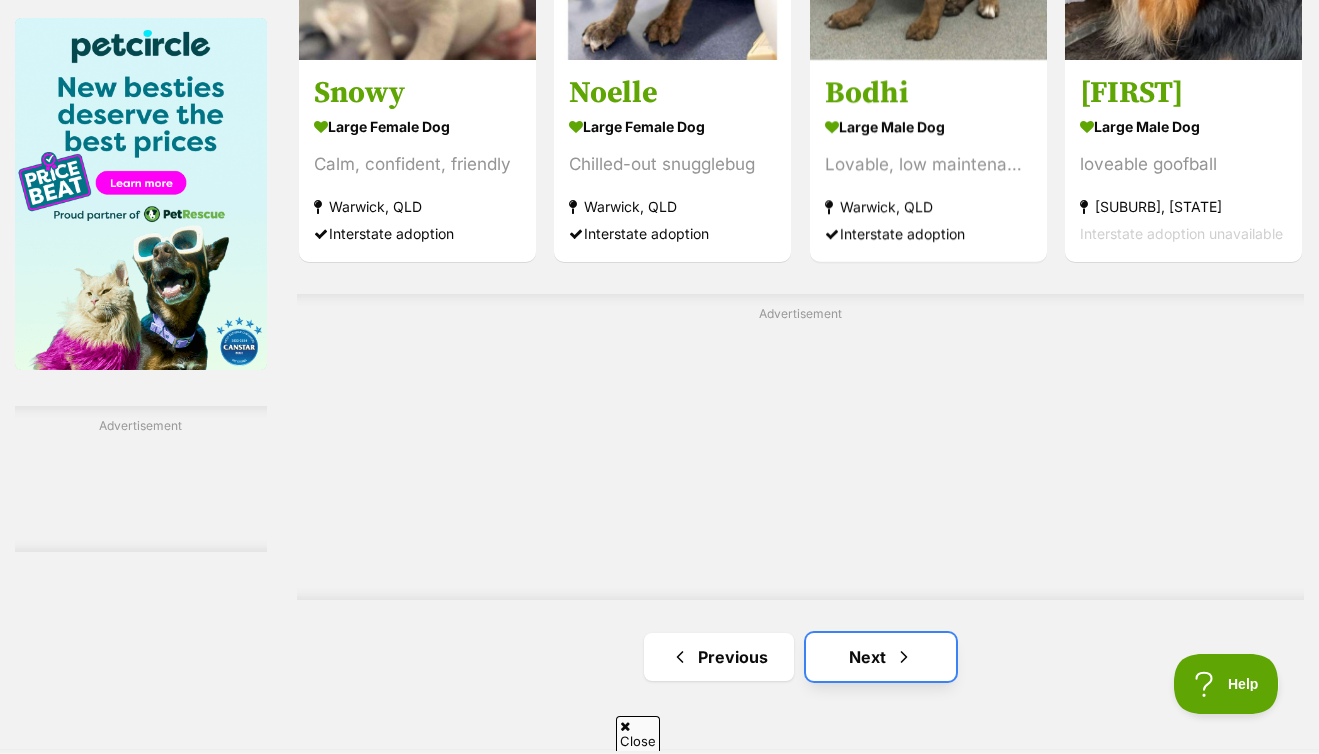 click at bounding box center (904, 657) 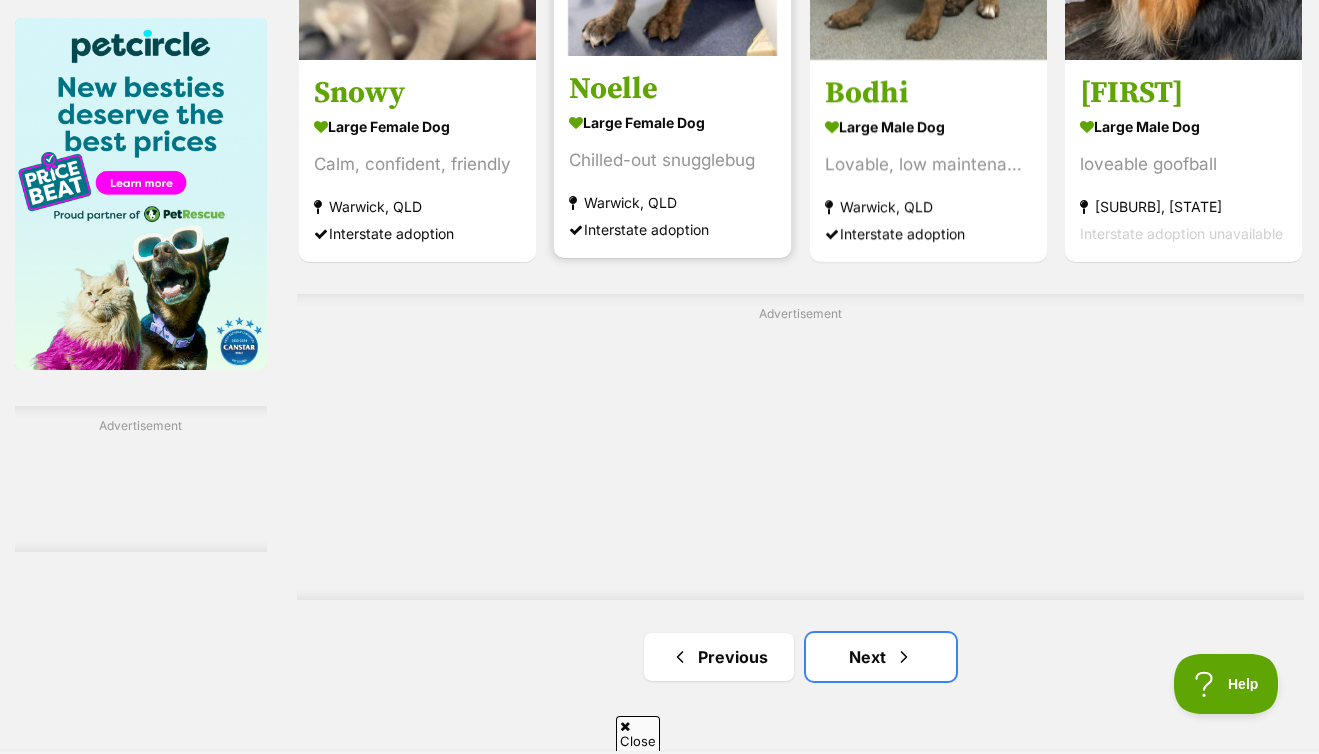 scroll, scrollTop: 0, scrollLeft: 0, axis: both 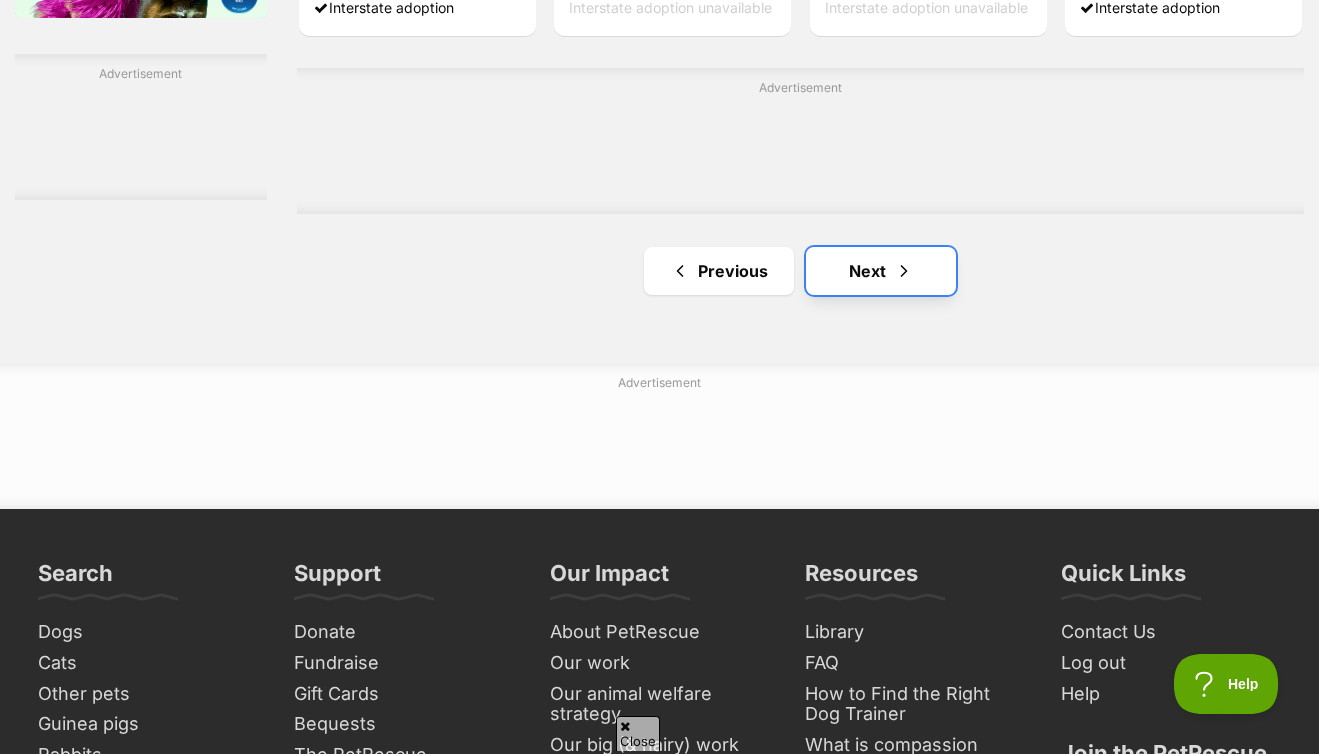click on "Next" at bounding box center (881, 271) 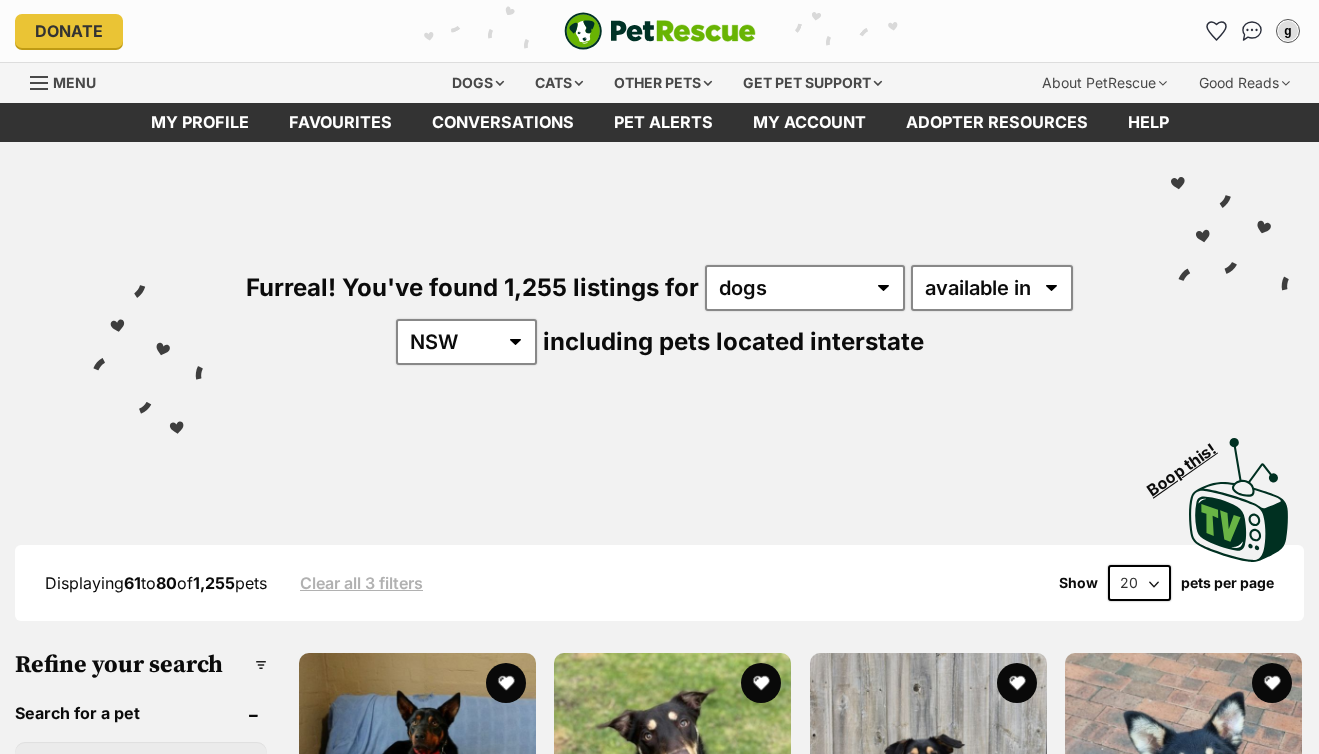 scroll, scrollTop: 0, scrollLeft: 0, axis: both 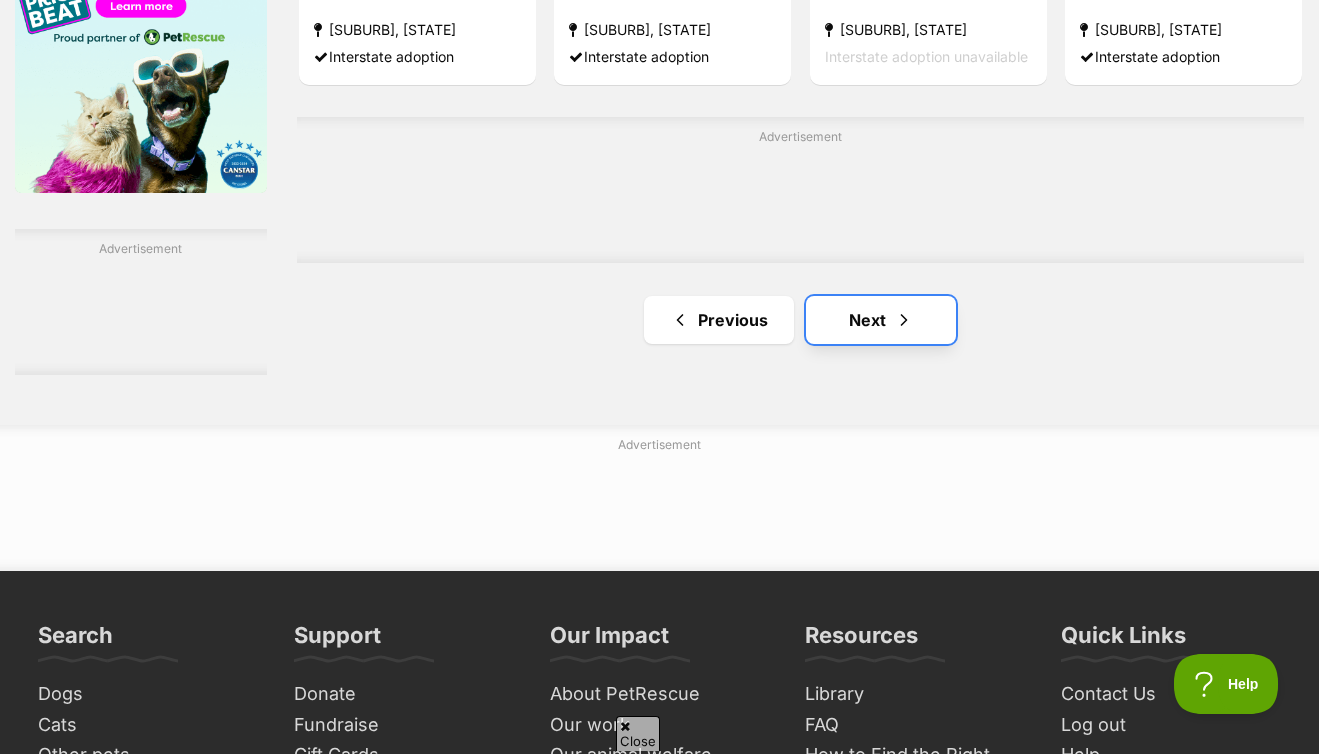 click on "Next" at bounding box center (881, 320) 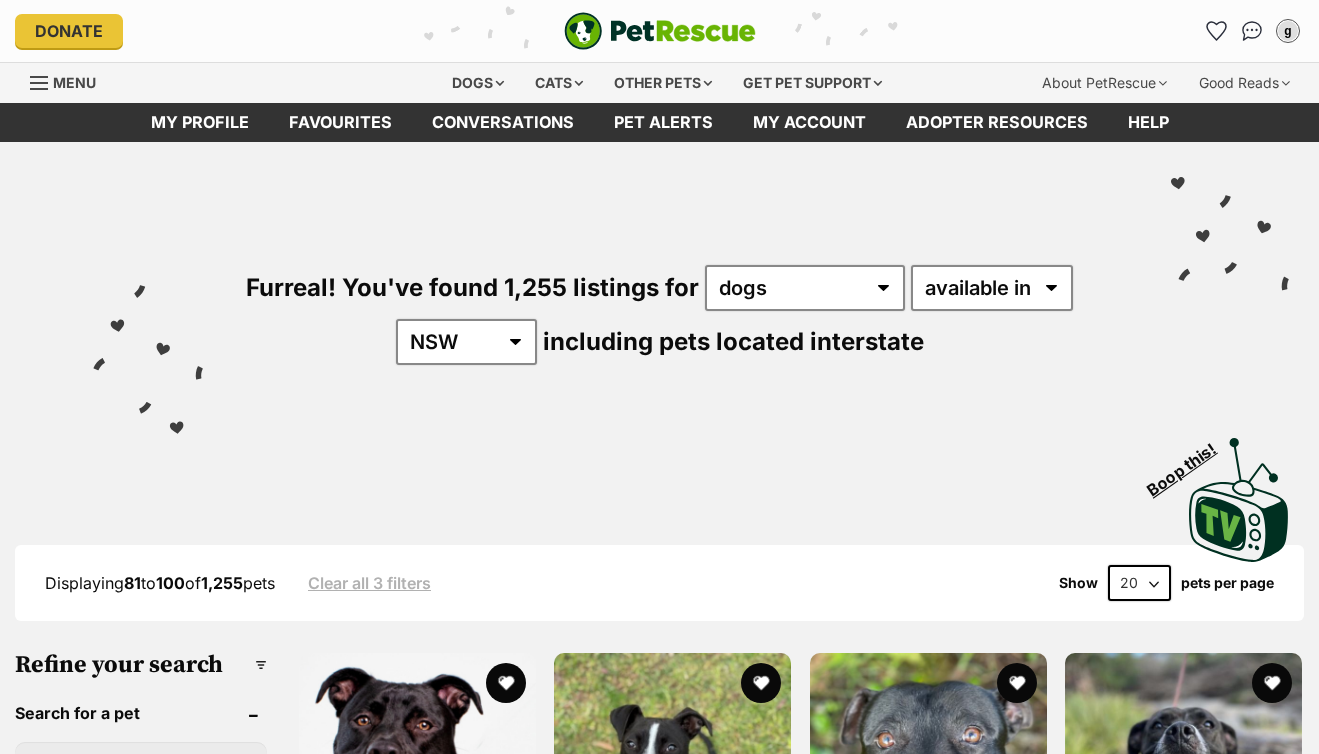 scroll, scrollTop: 0, scrollLeft: 0, axis: both 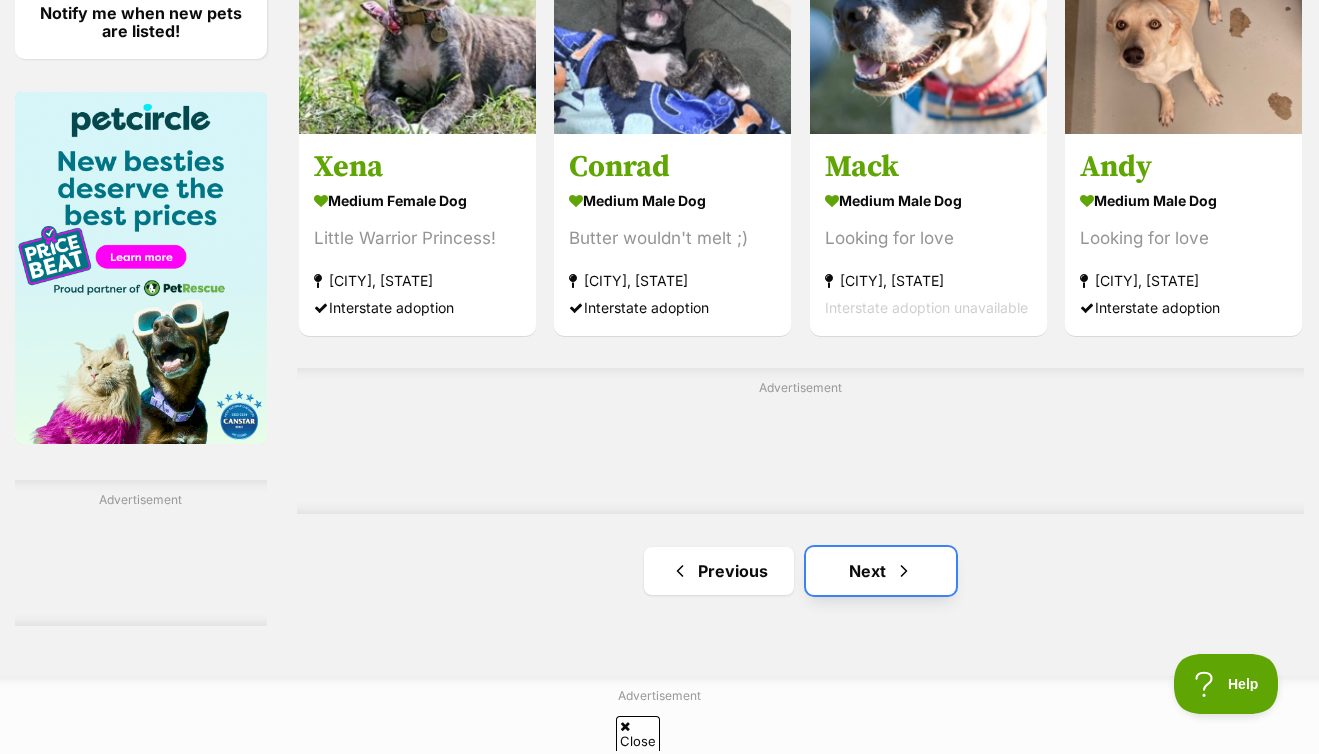 click on "Next" at bounding box center [881, 571] 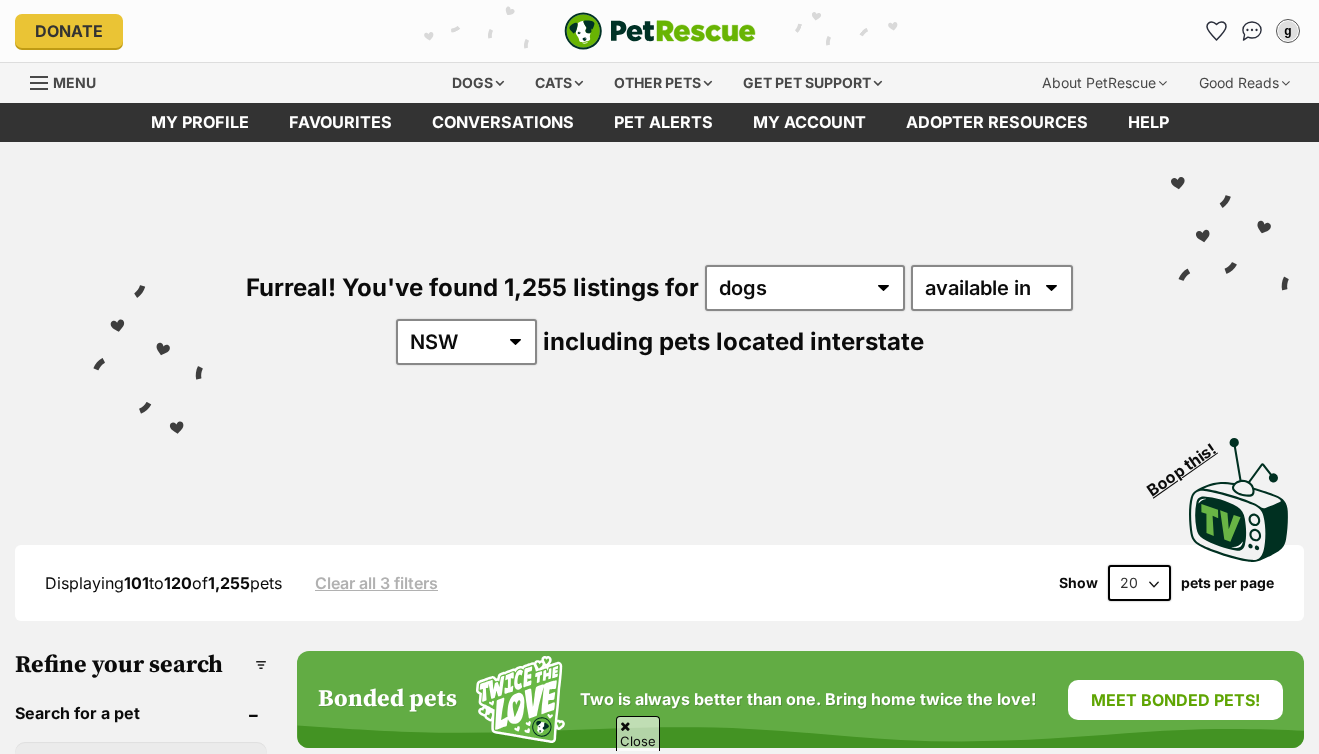 scroll, scrollTop: 347, scrollLeft: 0, axis: vertical 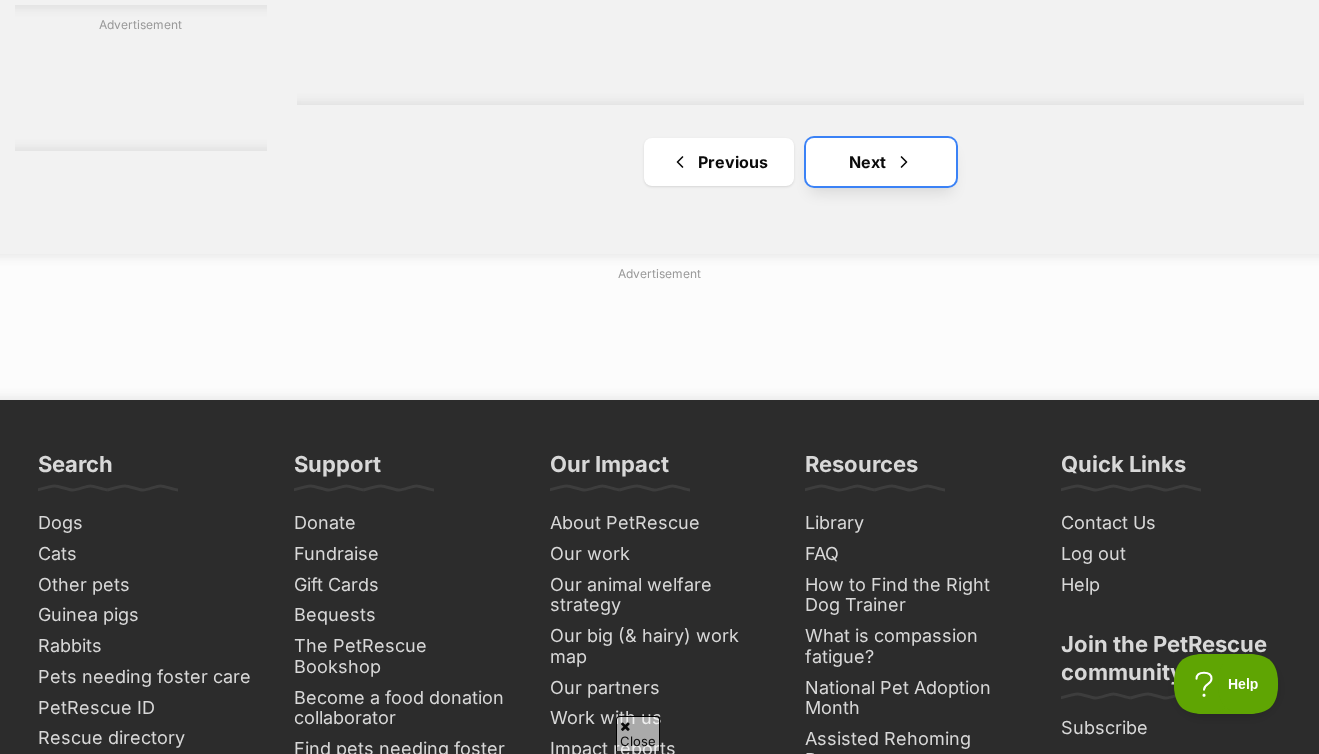 click on "Next" at bounding box center (881, 162) 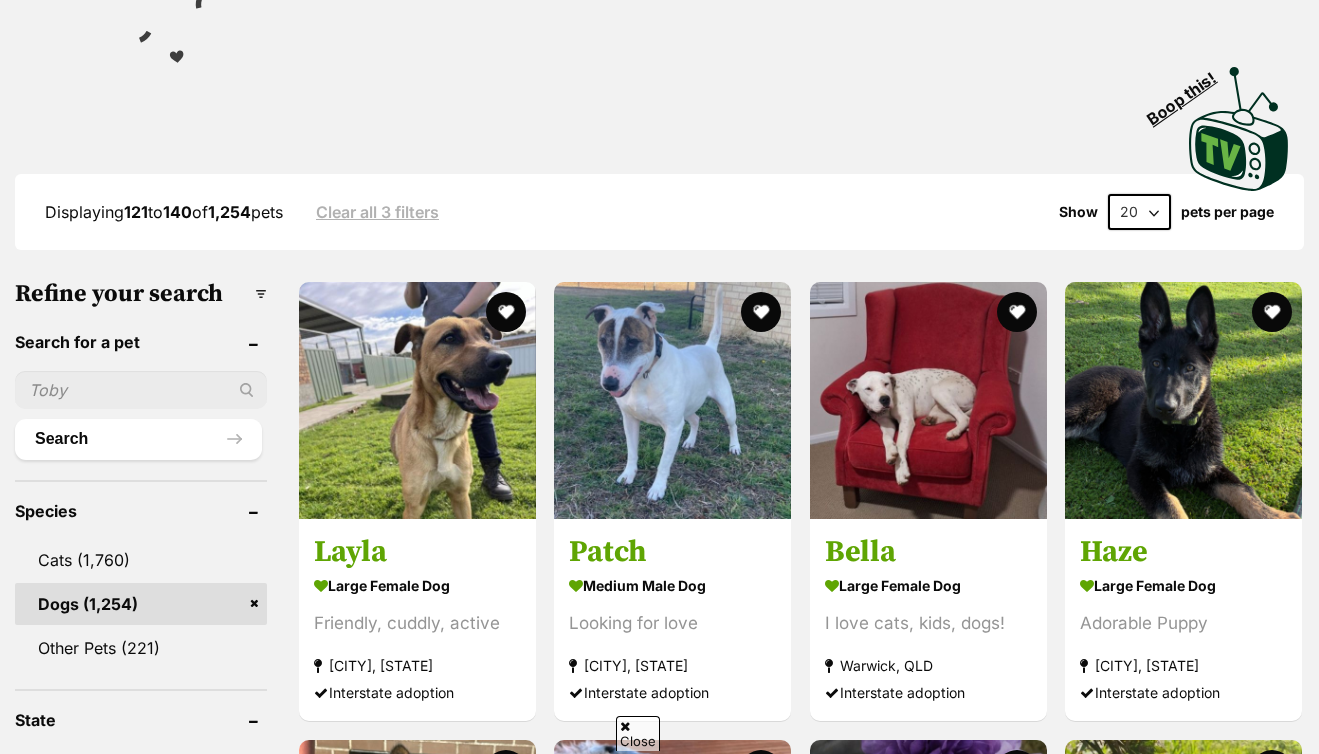 scroll, scrollTop: 371, scrollLeft: 0, axis: vertical 